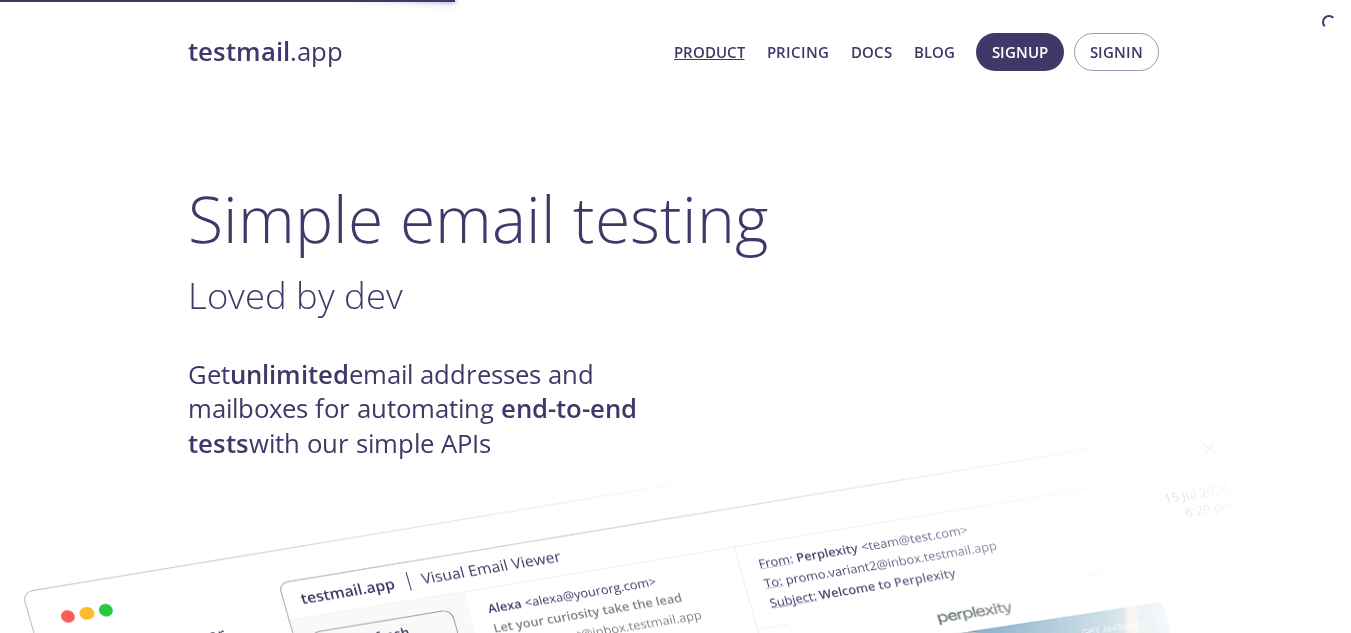 scroll, scrollTop: 0, scrollLeft: 0, axis: both 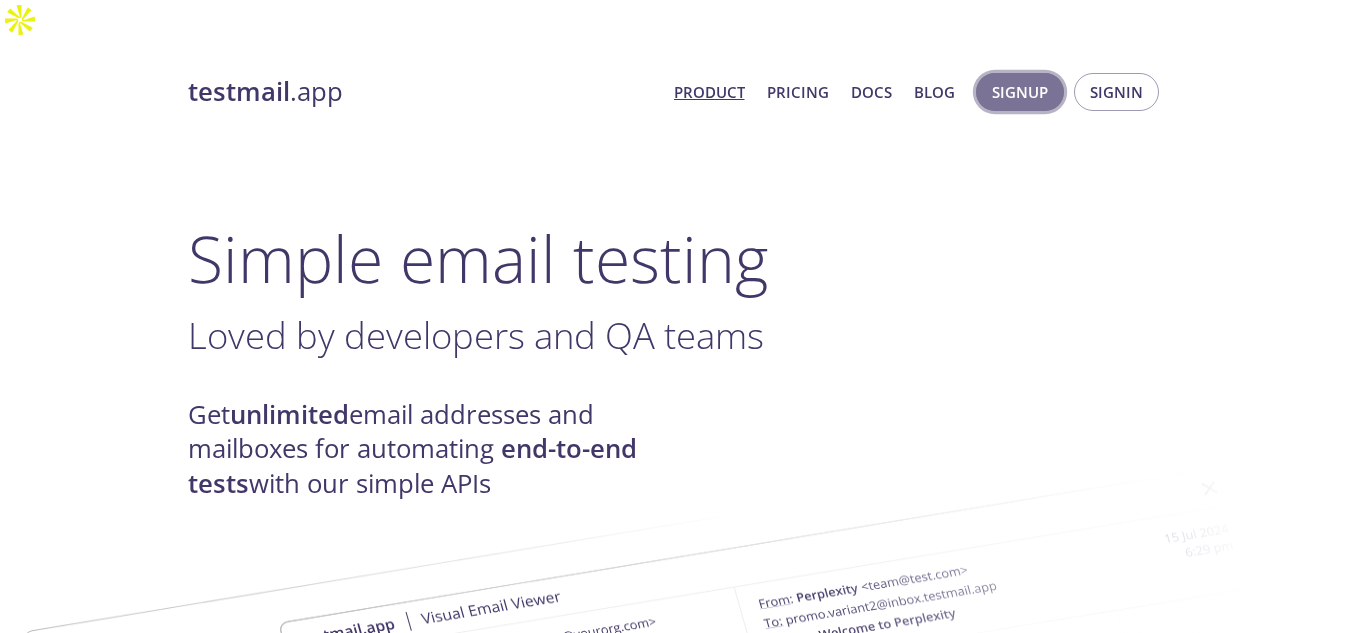 click on "Signup" at bounding box center [1020, 92] 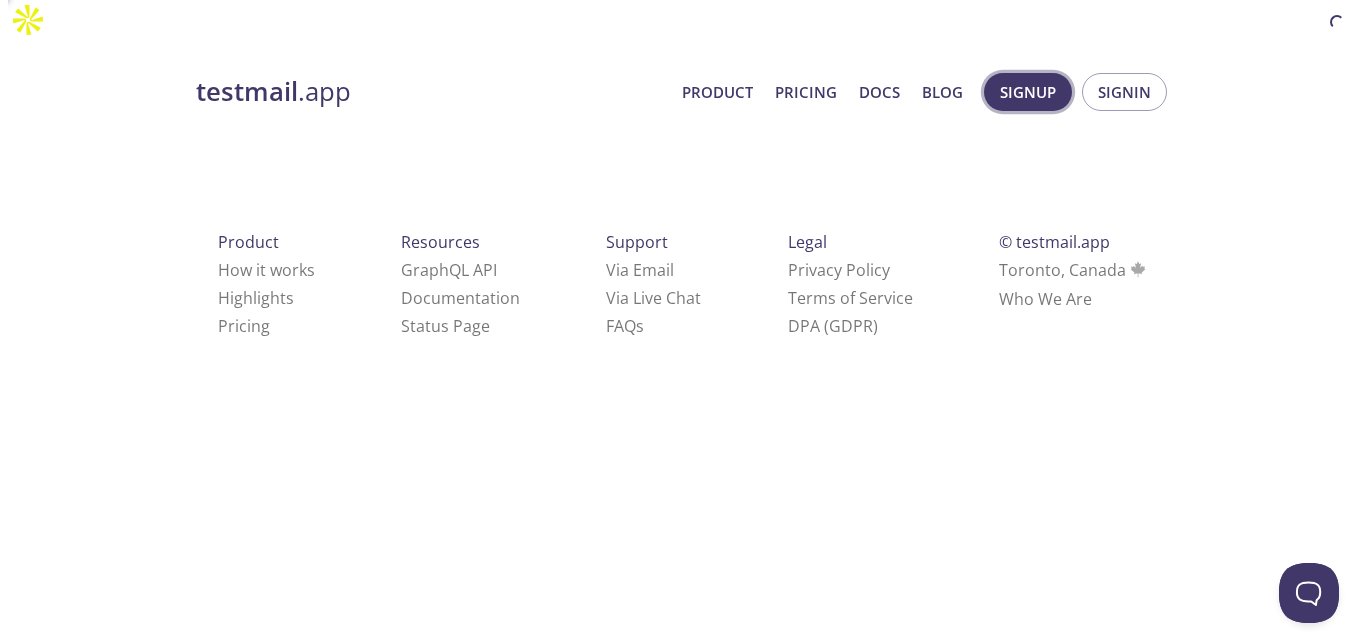 scroll, scrollTop: 0, scrollLeft: 0, axis: both 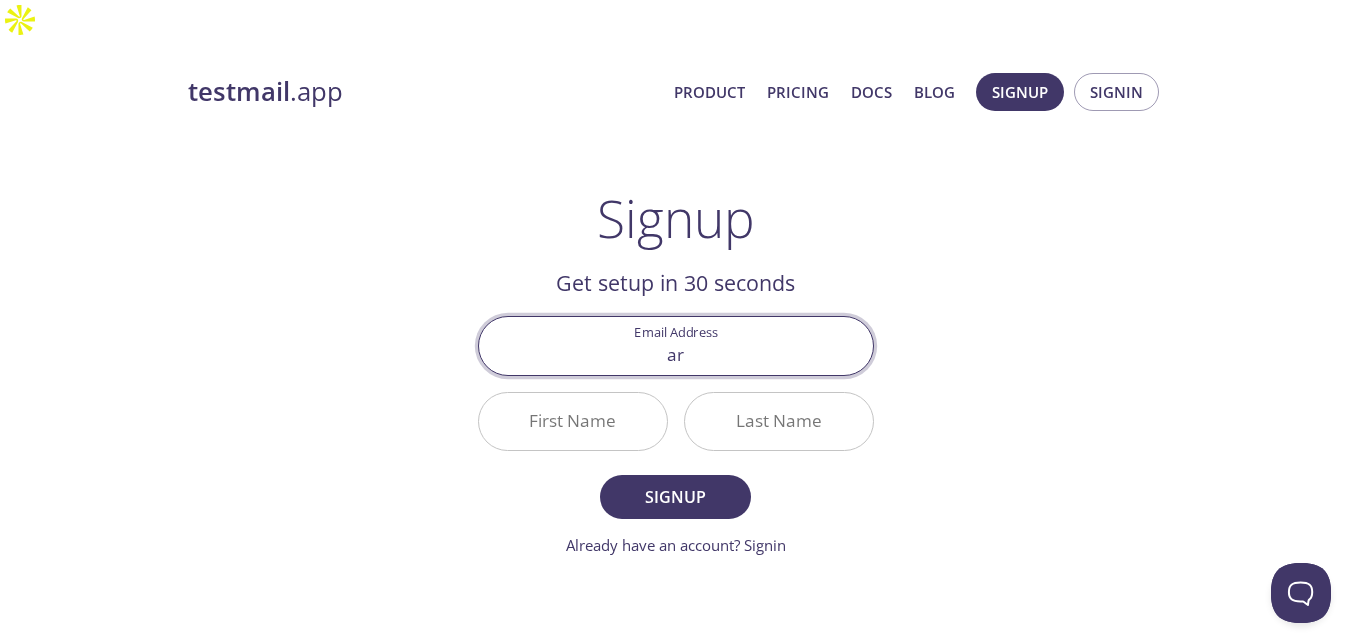 type on "arjon.mazrekaj@example.com" 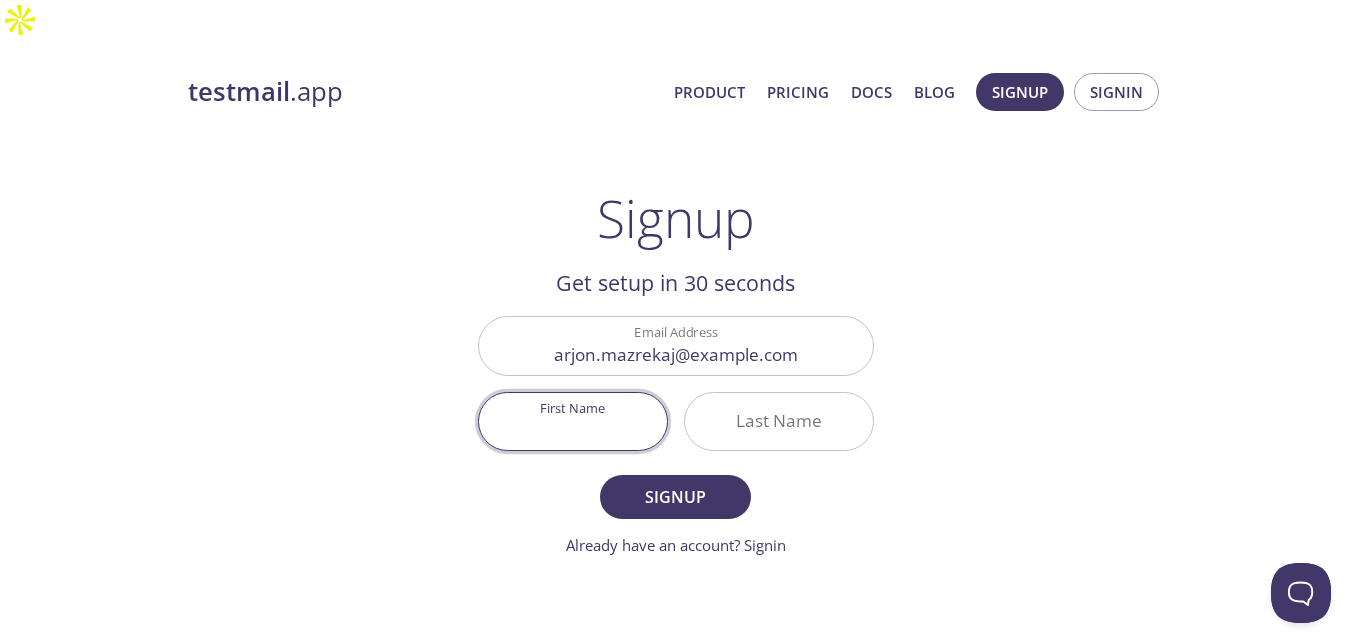 click on "First Name" at bounding box center [573, 421] 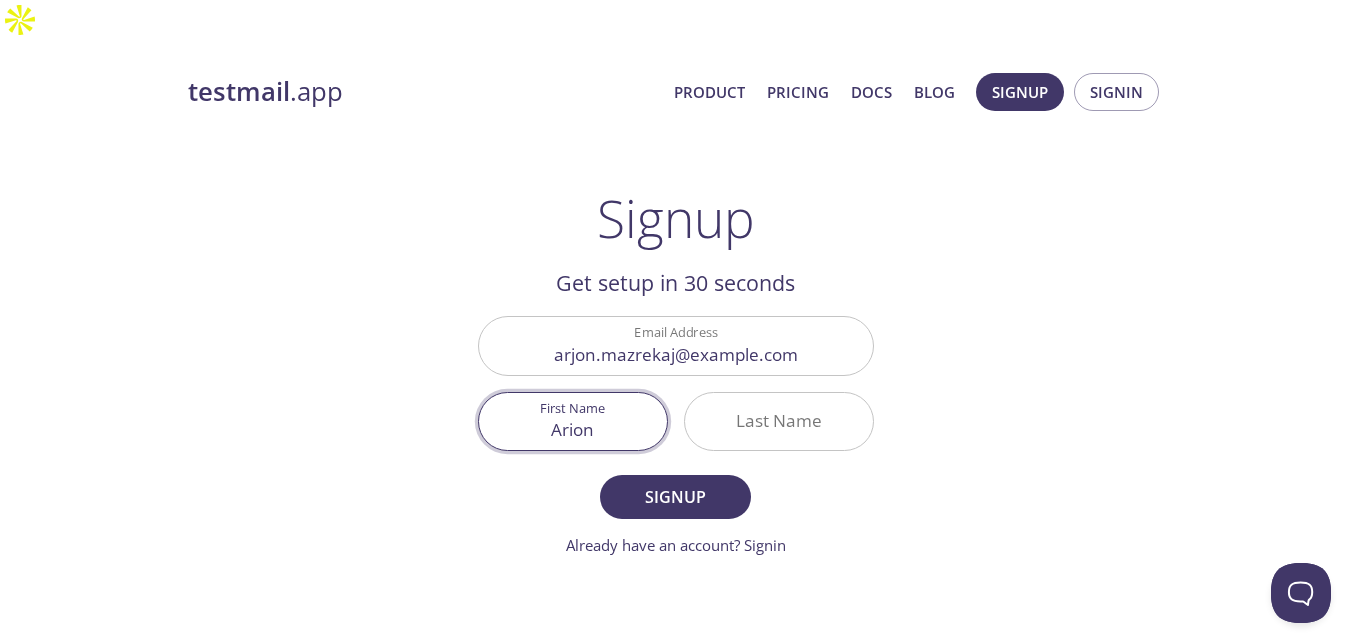 type on "Arion" 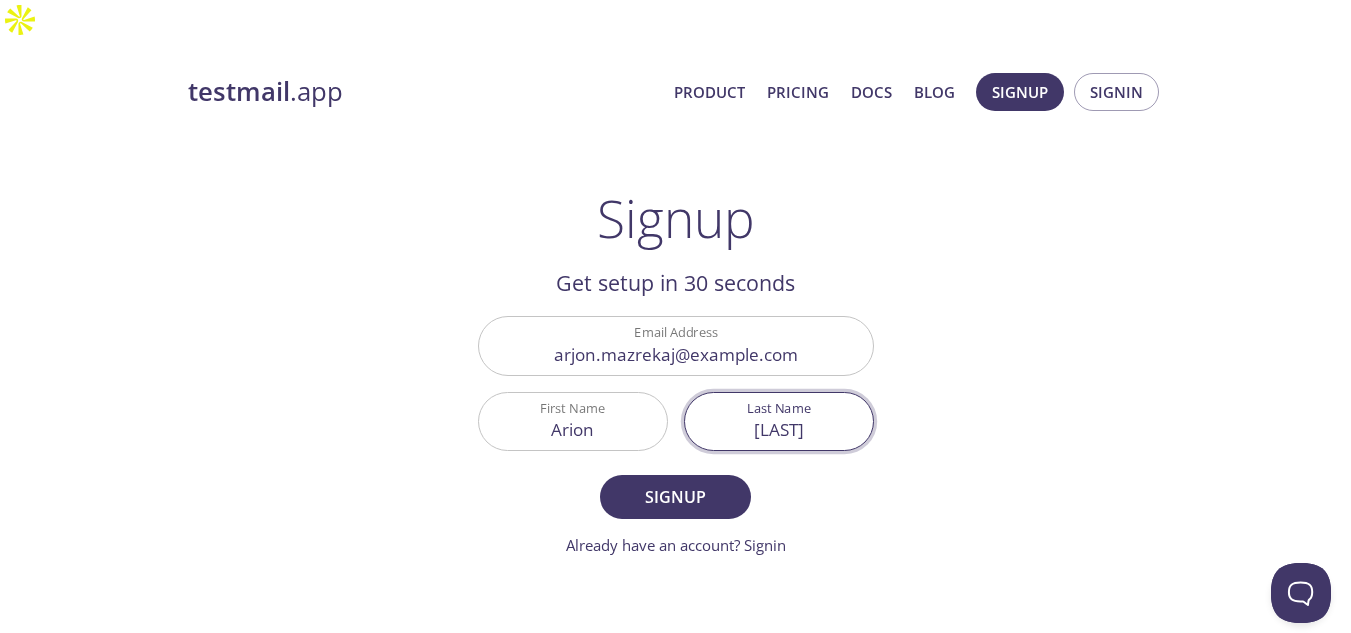type on "[LAST]" 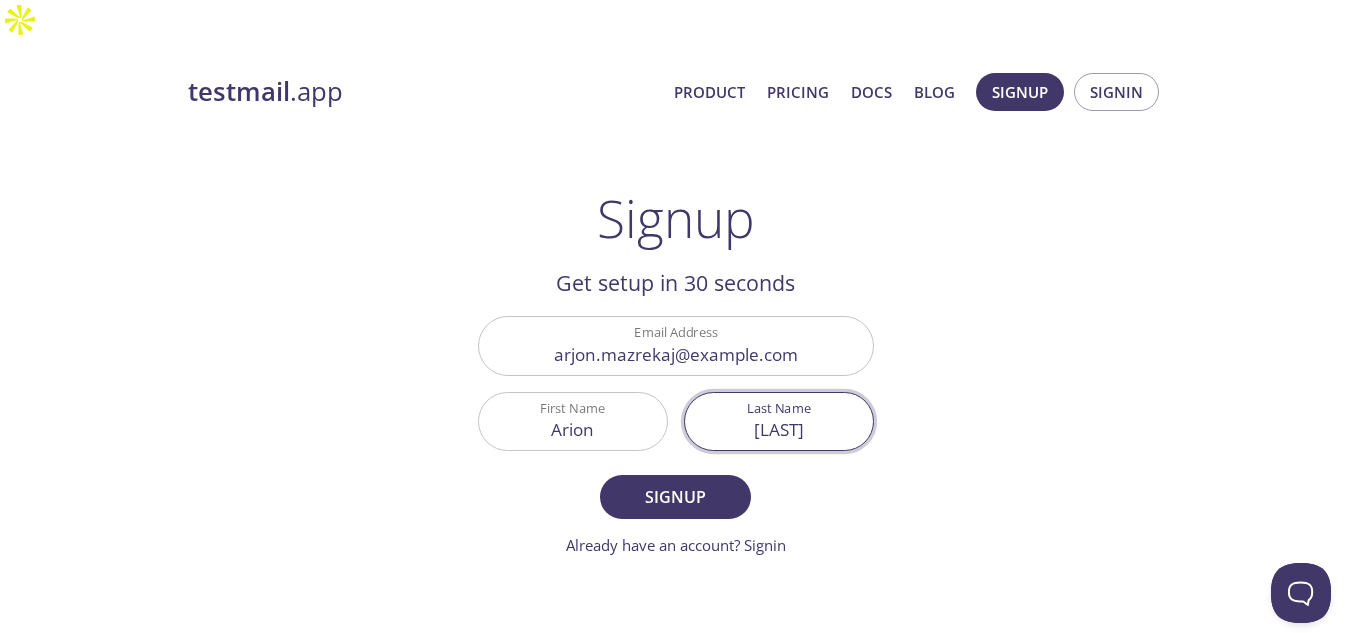 click on "Signup" at bounding box center (675, 497) 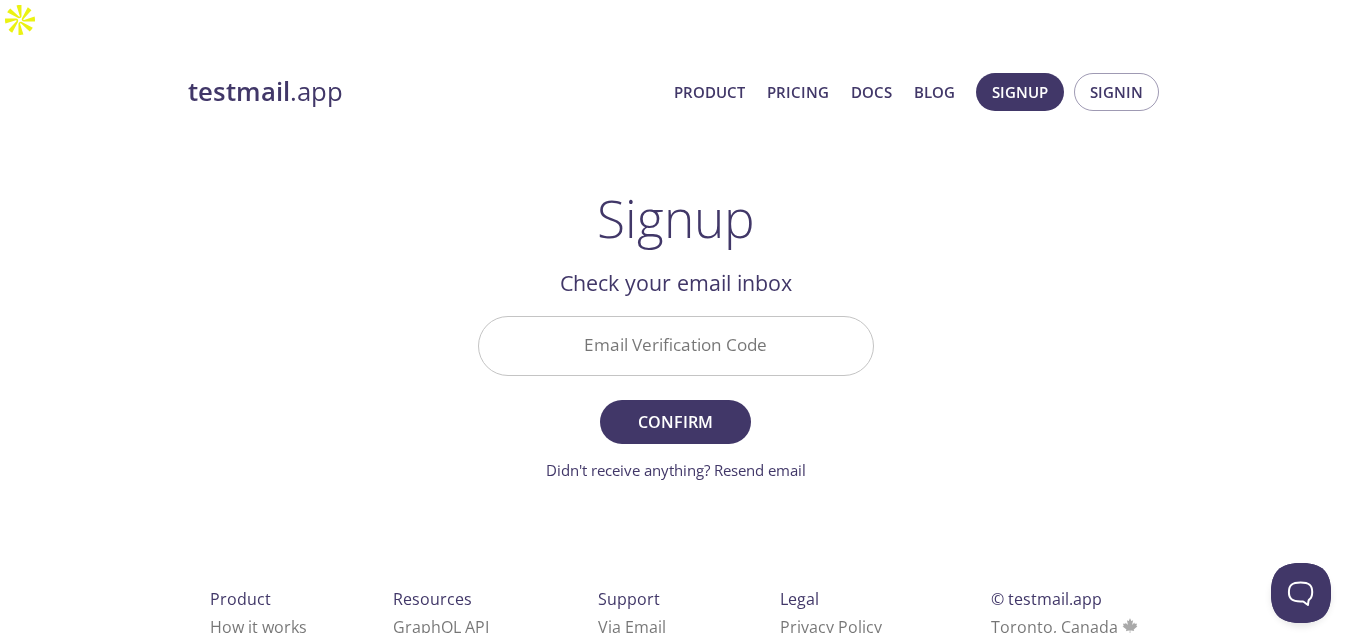 click on "Email Verification Code" at bounding box center (676, 345) 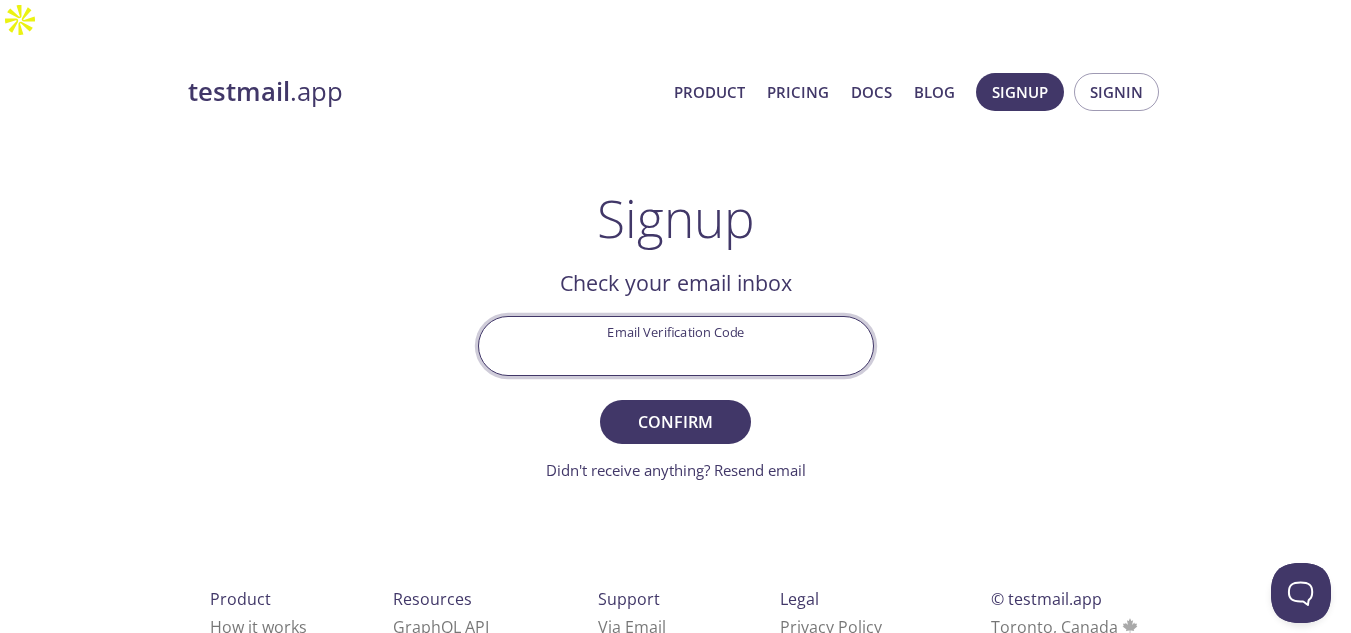 paste on "8NT7HDD" 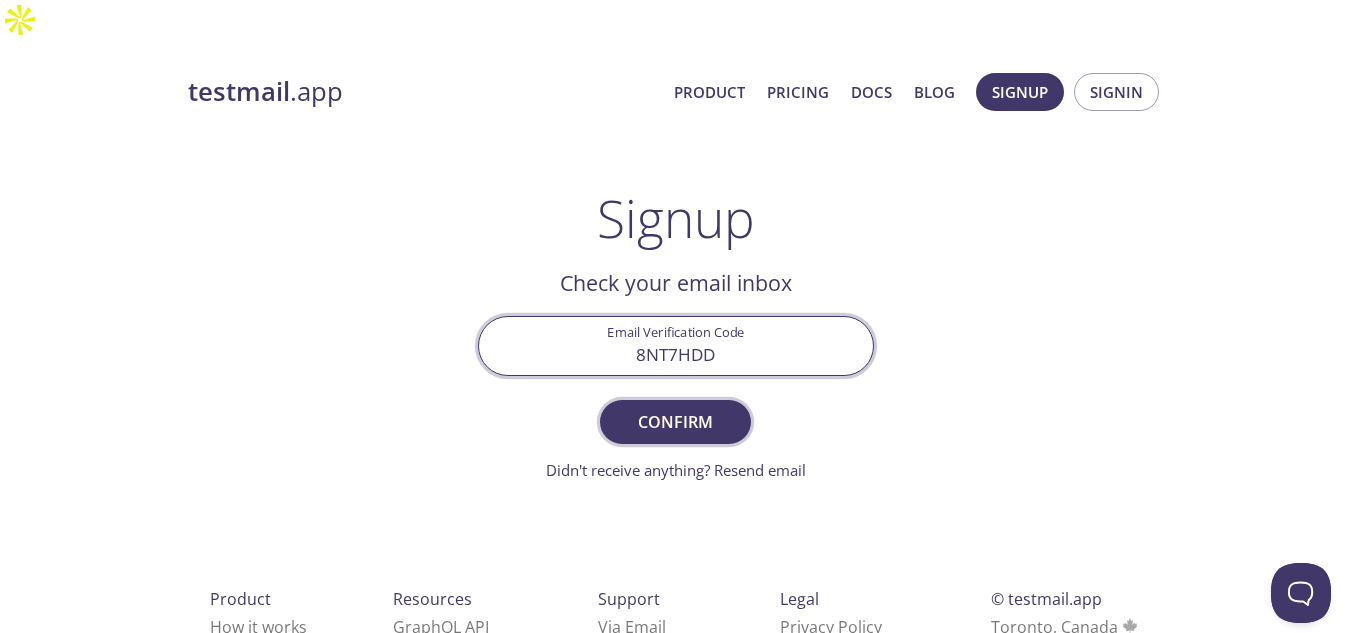 type on "8NT7HDD" 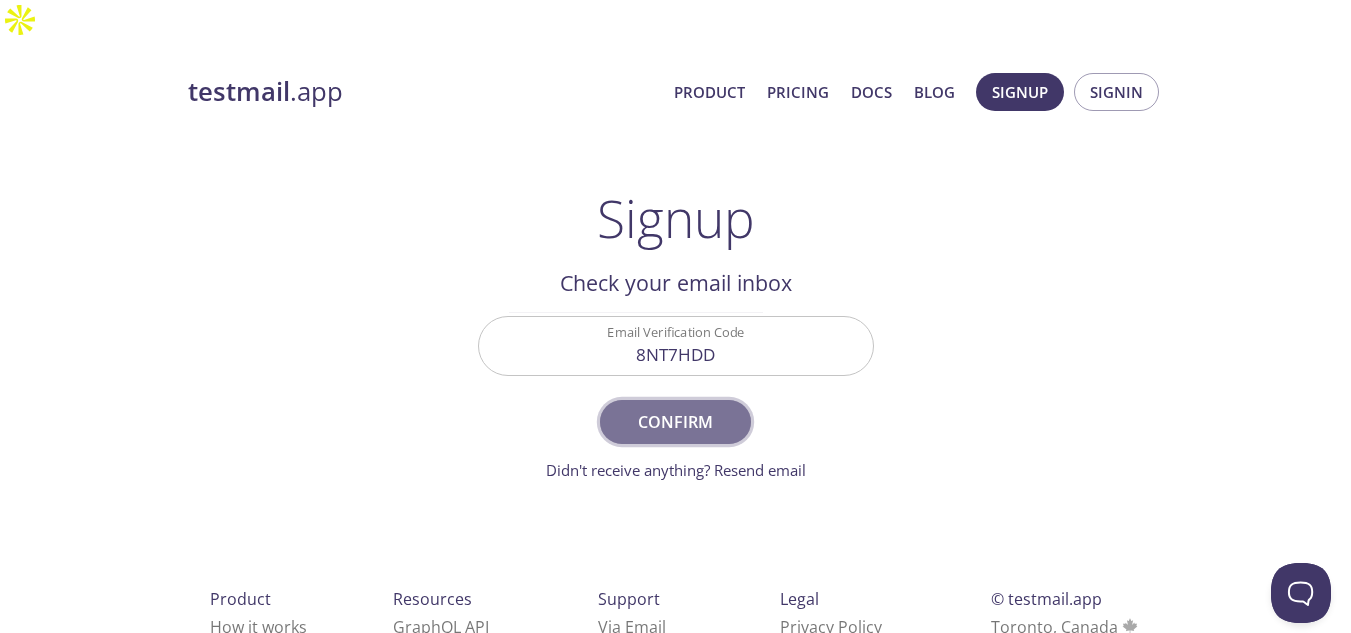 click on "Confirm" at bounding box center (675, 422) 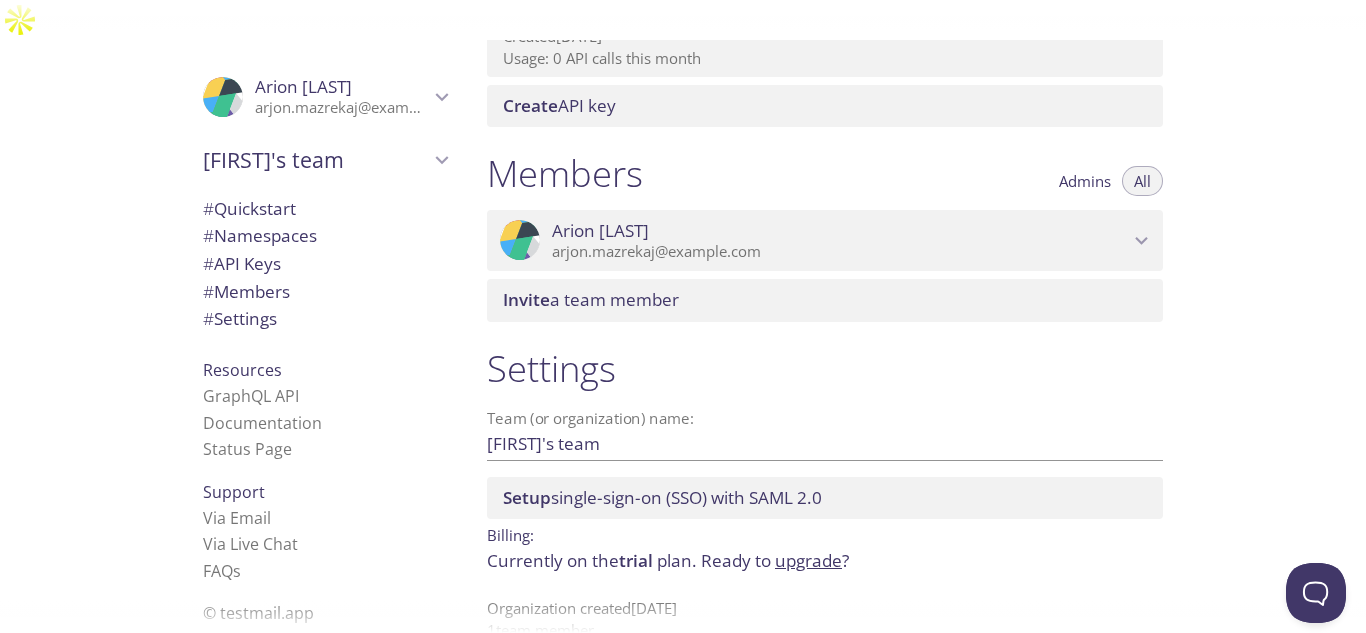 scroll, scrollTop: 689, scrollLeft: 0, axis: vertical 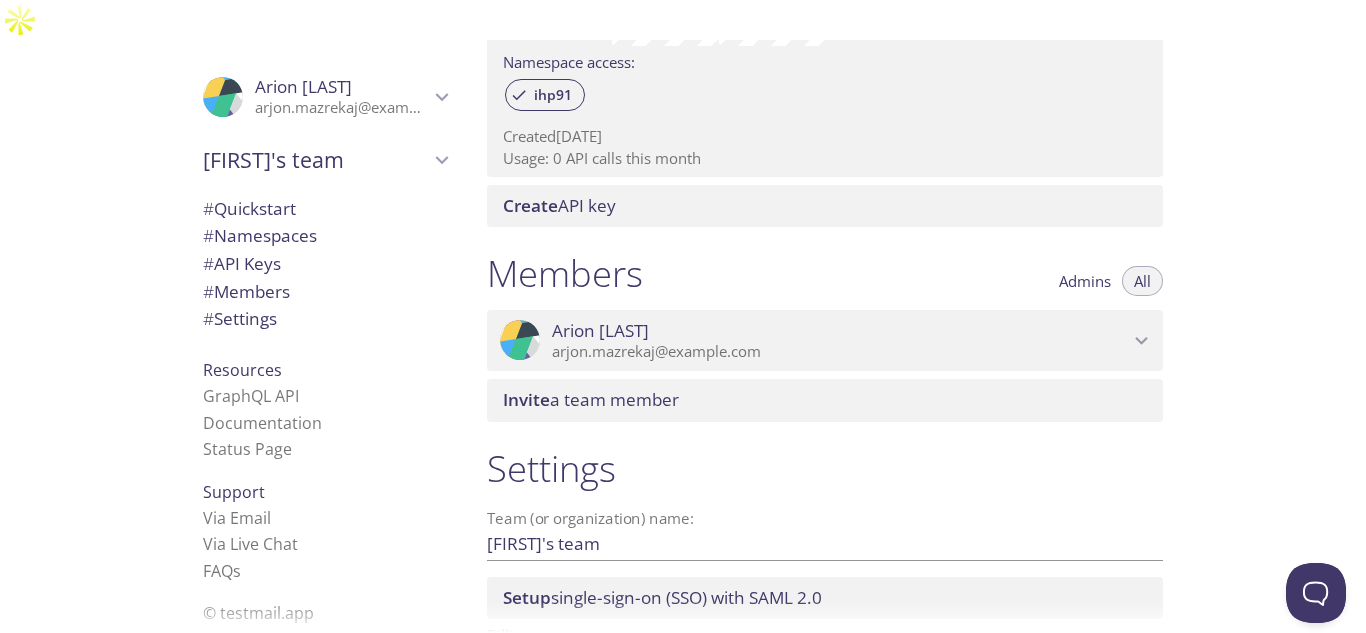 click on "Create" at bounding box center [530, 205] 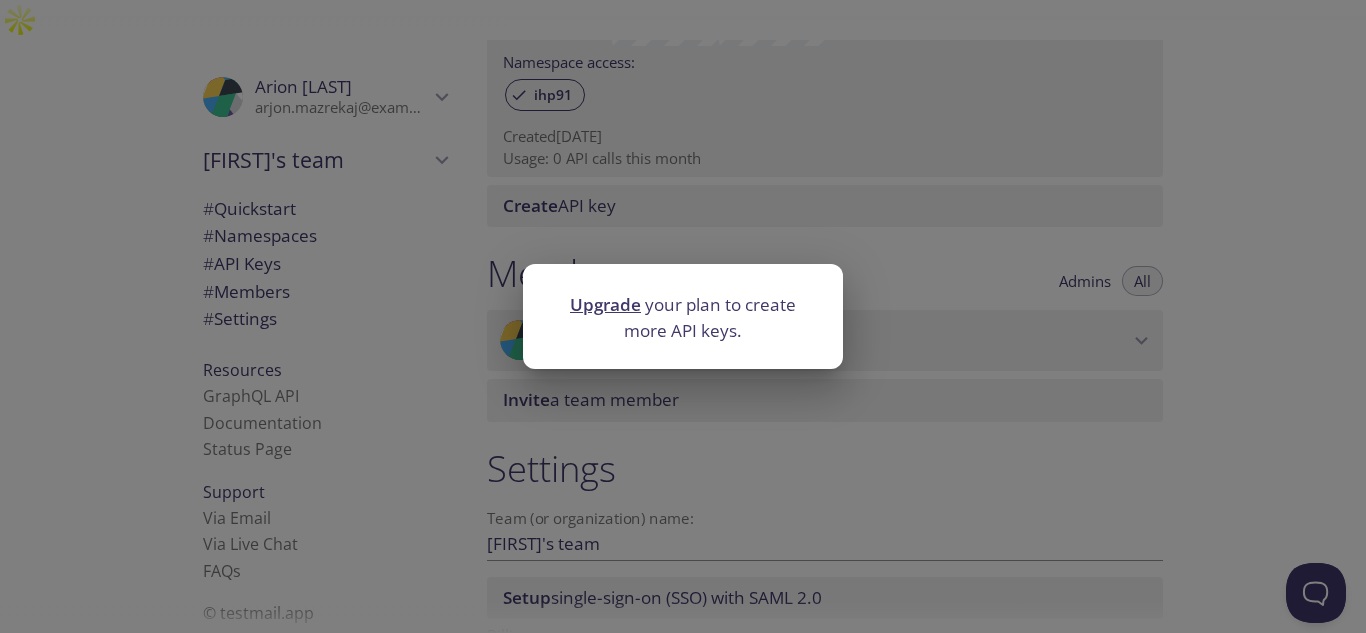 click on "Upgrade   your plan to create more API keys." at bounding box center [683, 316] 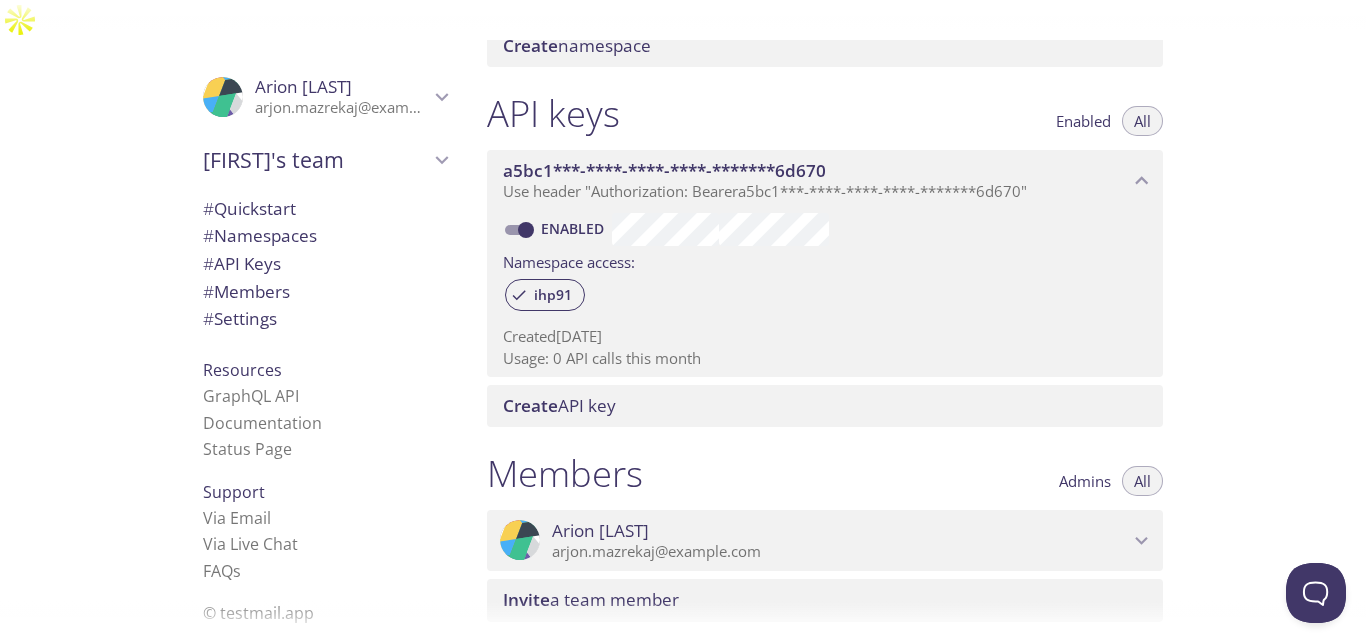 scroll, scrollTop: 389, scrollLeft: 0, axis: vertical 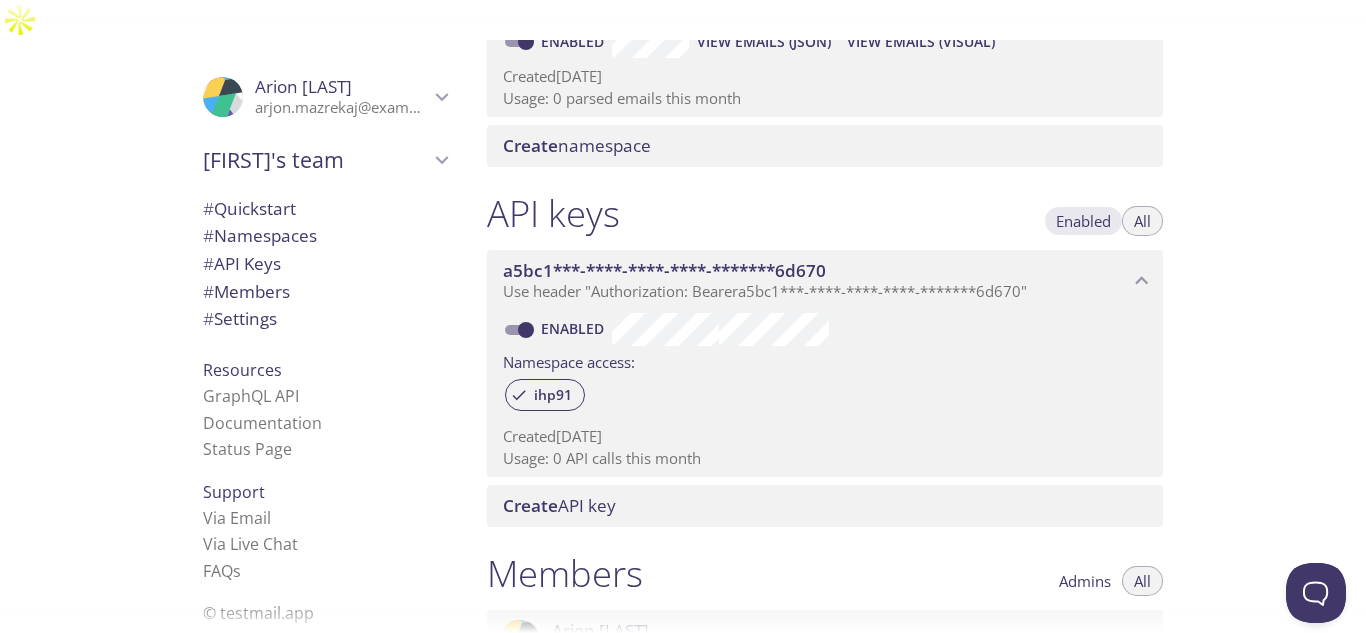 click on "Enabled" at bounding box center (1083, 221) 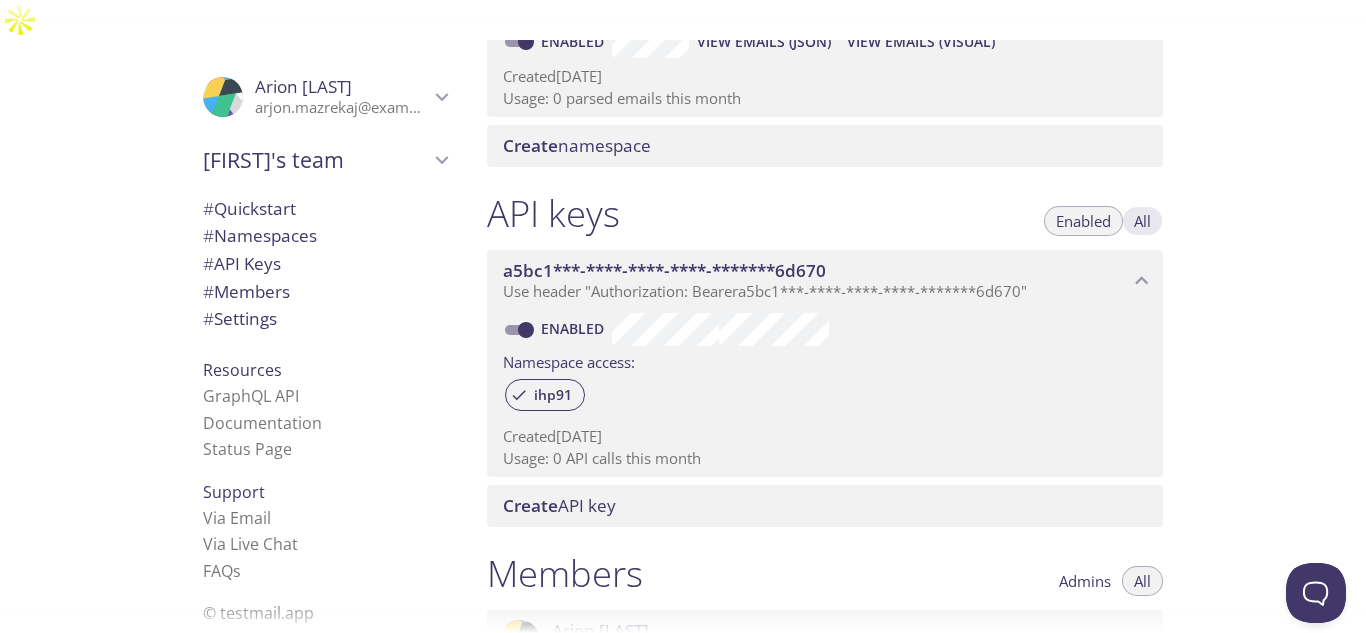 click on "All" at bounding box center (1142, 221) 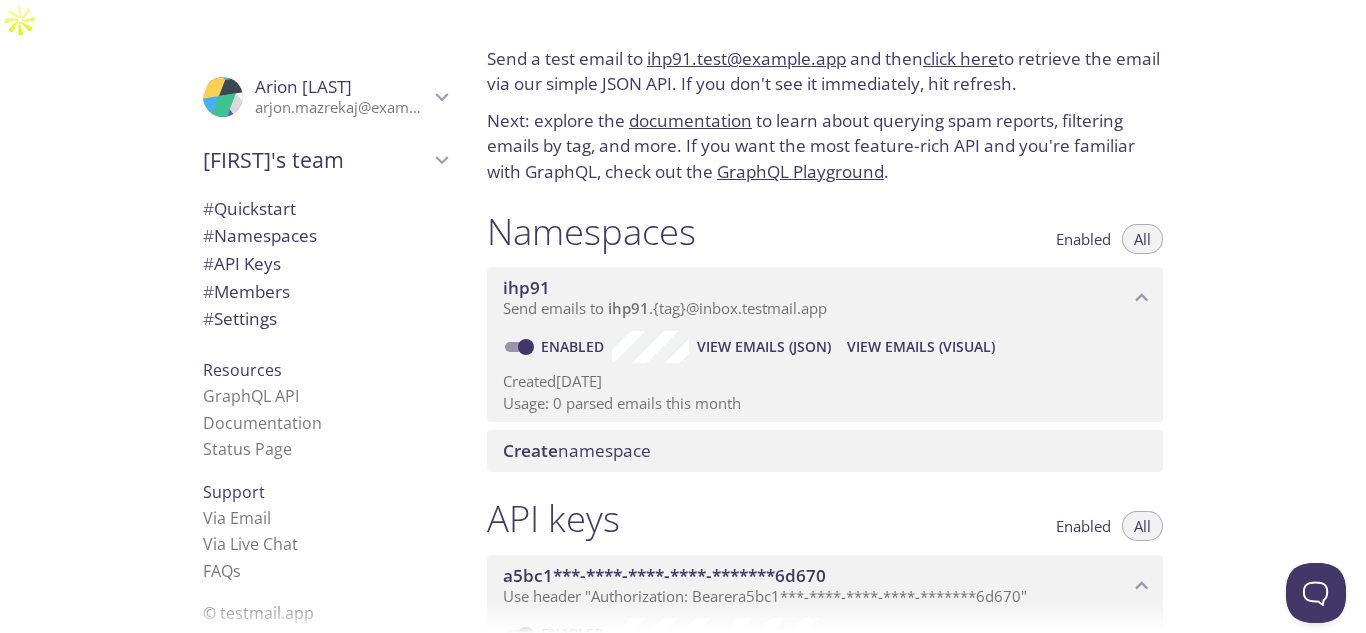 scroll, scrollTop: 200, scrollLeft: 0, axis: vertical 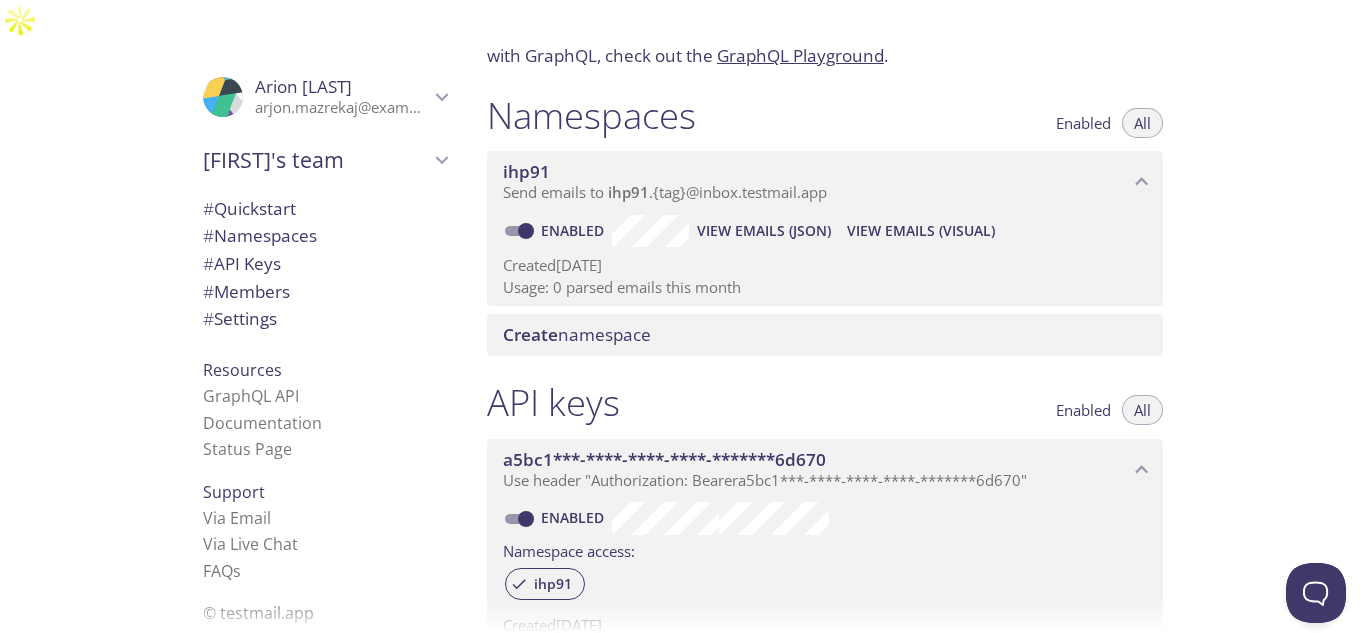 click on "View Emails (JSON)" at bounding box center (764, 231) 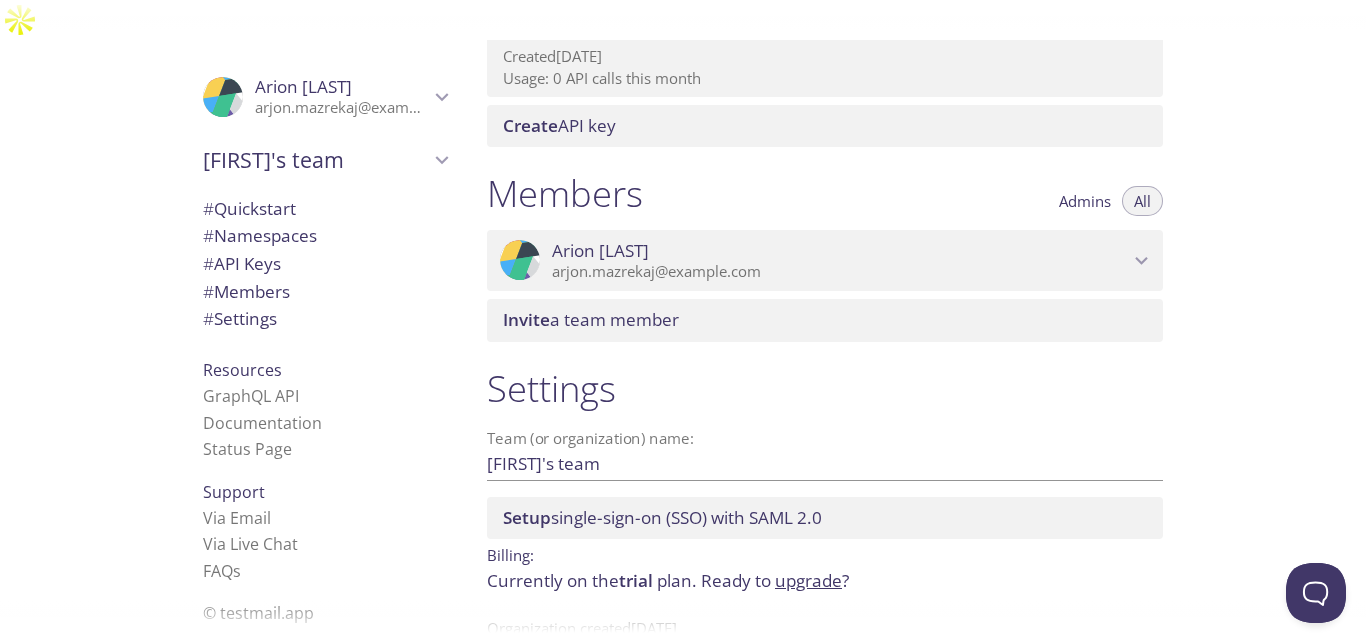 scroll, scrollTop: 789, scrollLeft: 0, axis: vertical 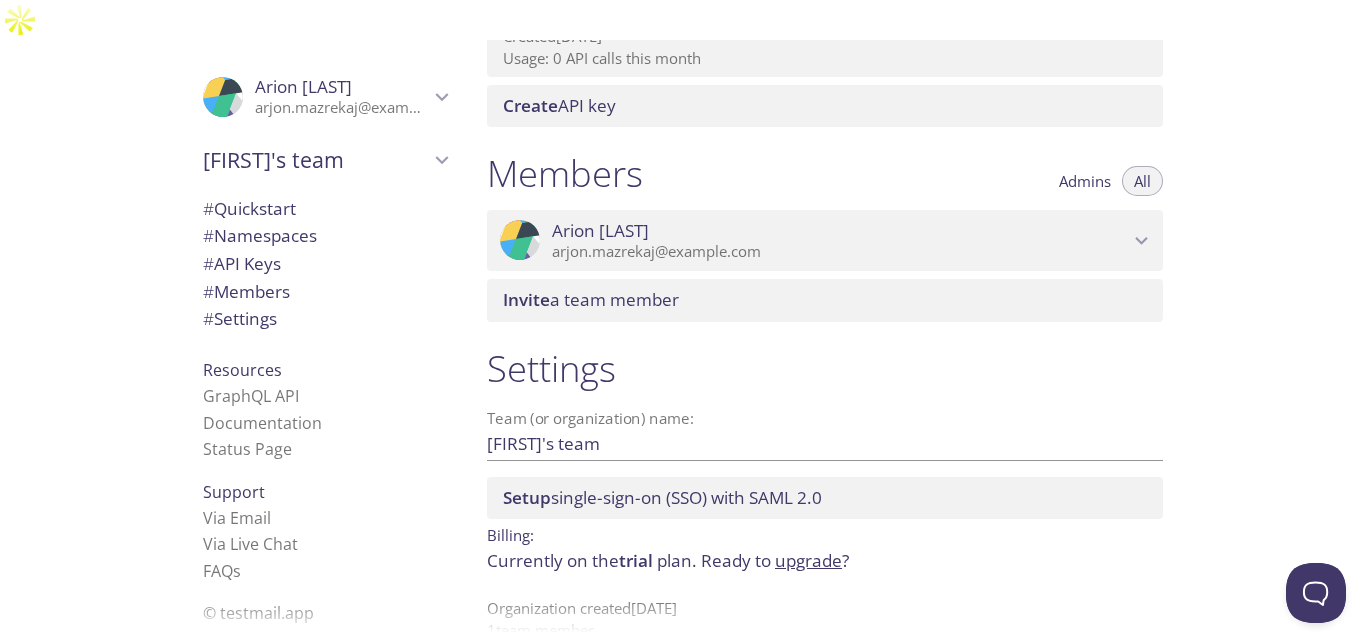 click on "[FIRST]'s team" at bounding box center [316, 160] 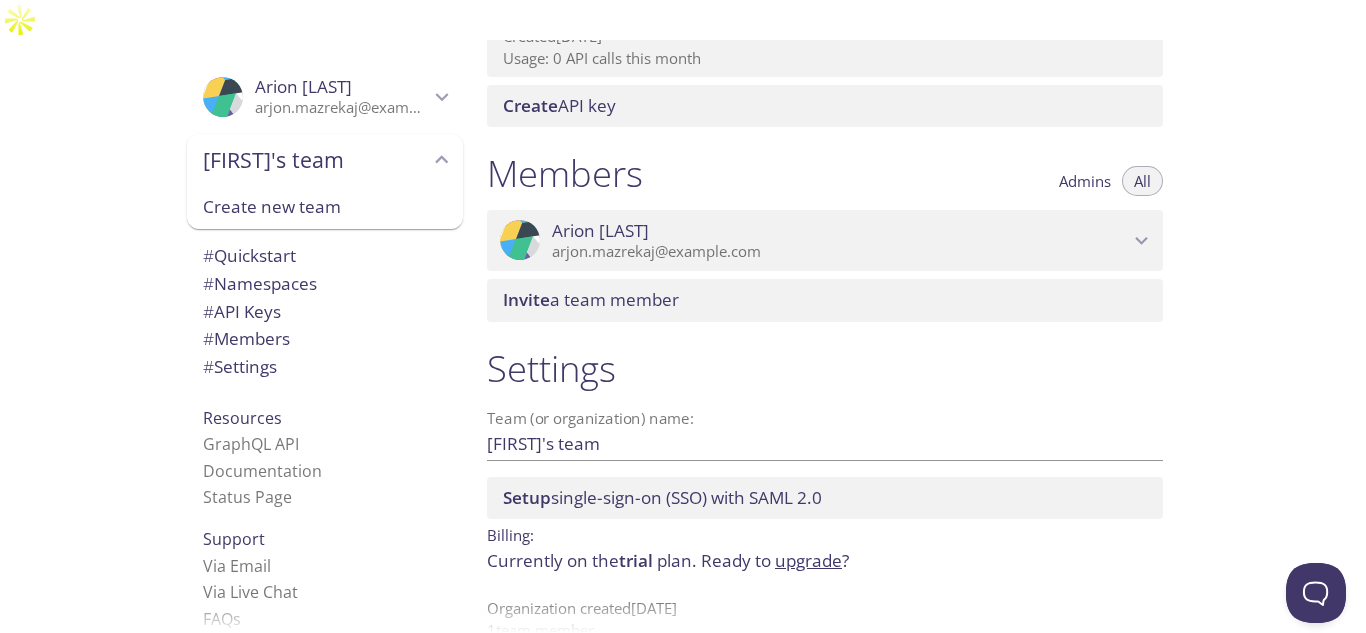 click on "[FIRST]'s team" at bounding box center (316, 160) 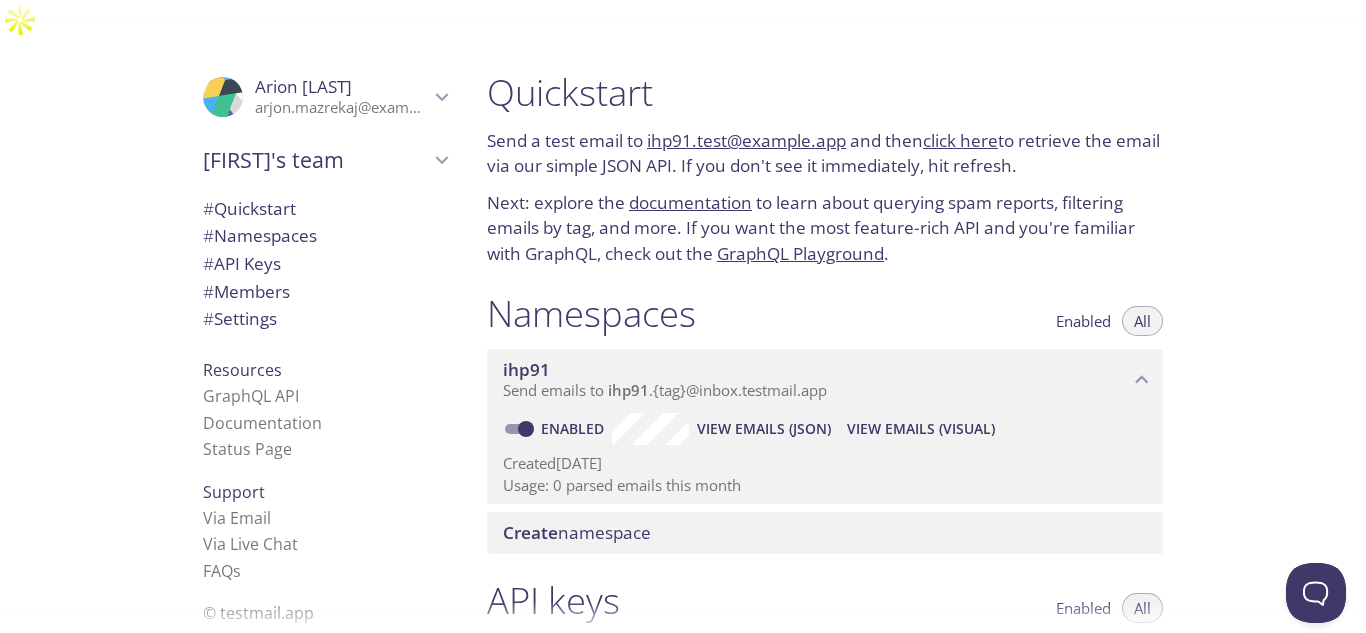 scroll, scrollTop: 0, scrollLeft: 0, axis: both 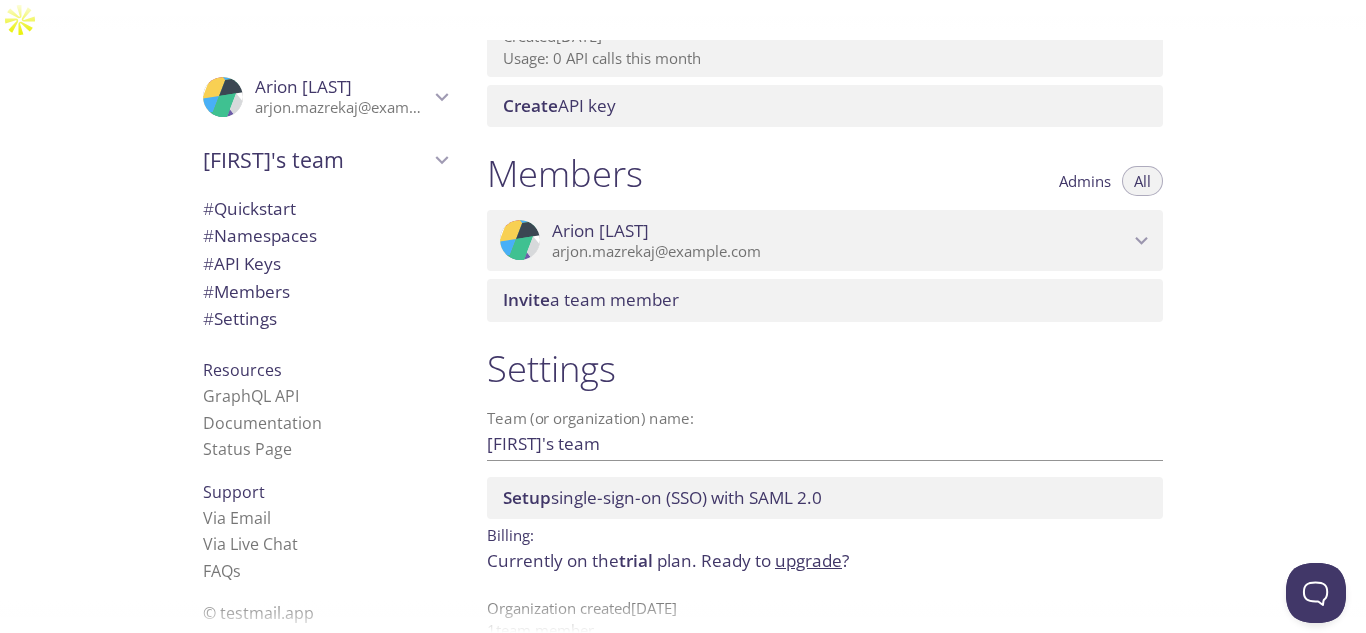 click on "#  Settings" at bounding box center [240, 318] 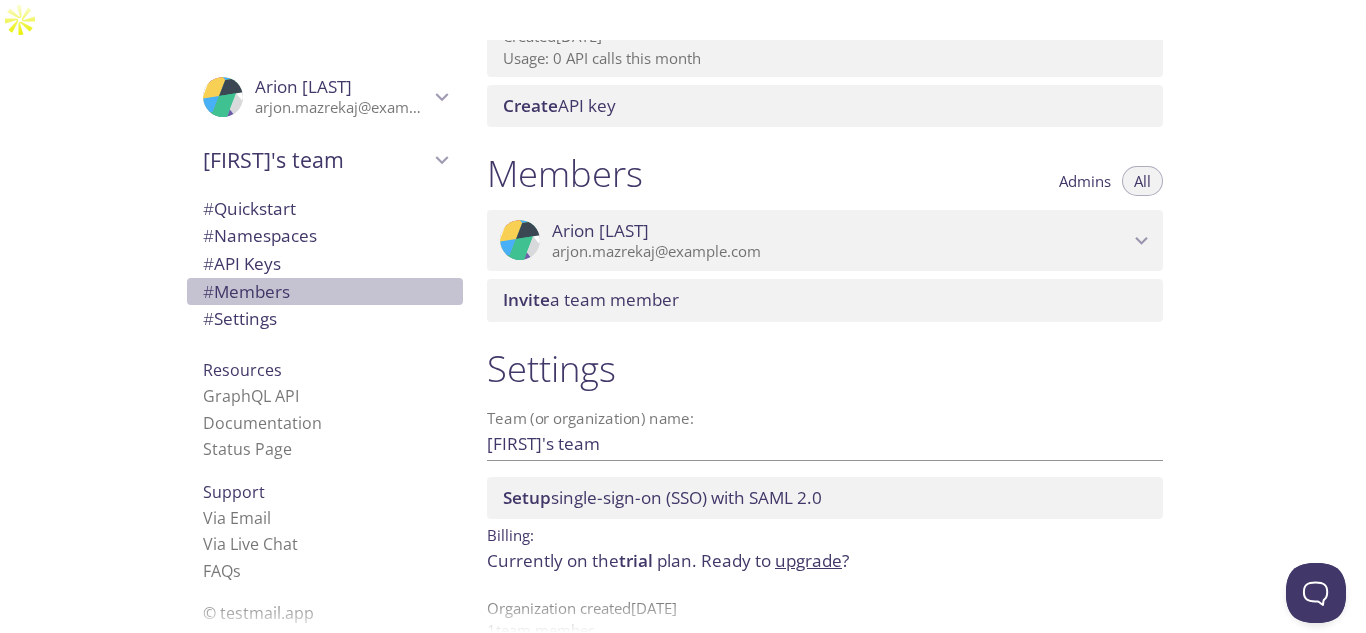 click on "#  Members" at bounding box center (246, 291) 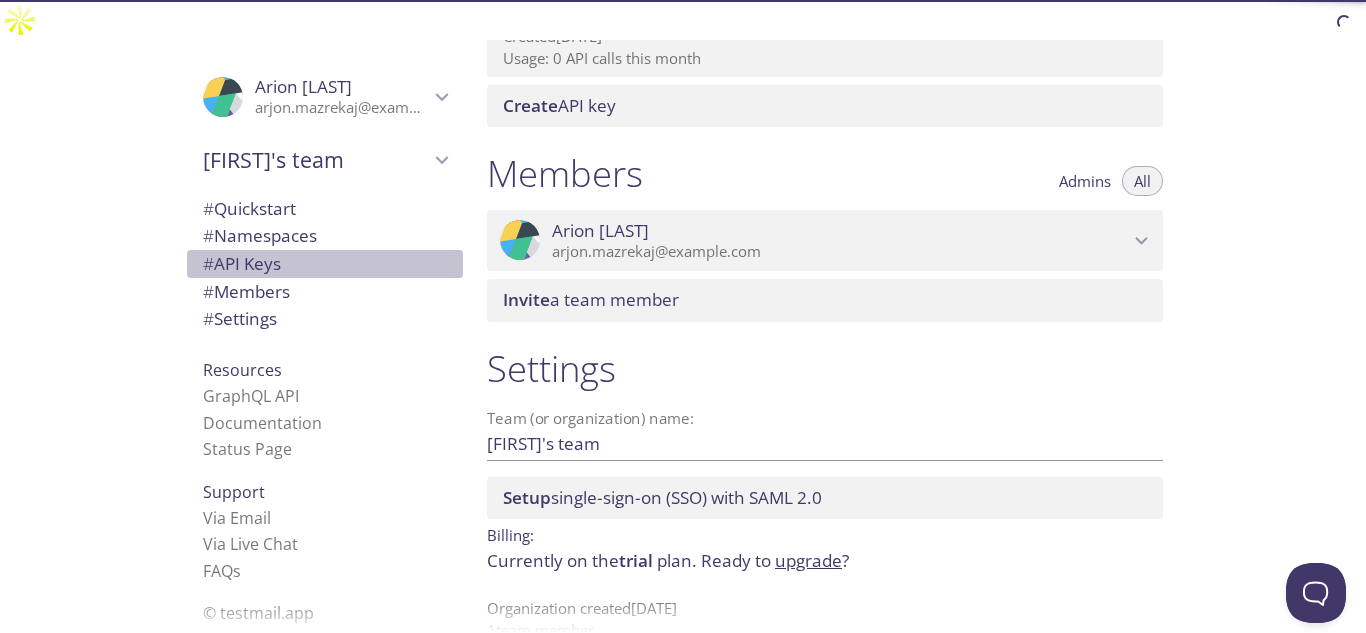click on "#  API Keys" at bounding box center [242, 263] 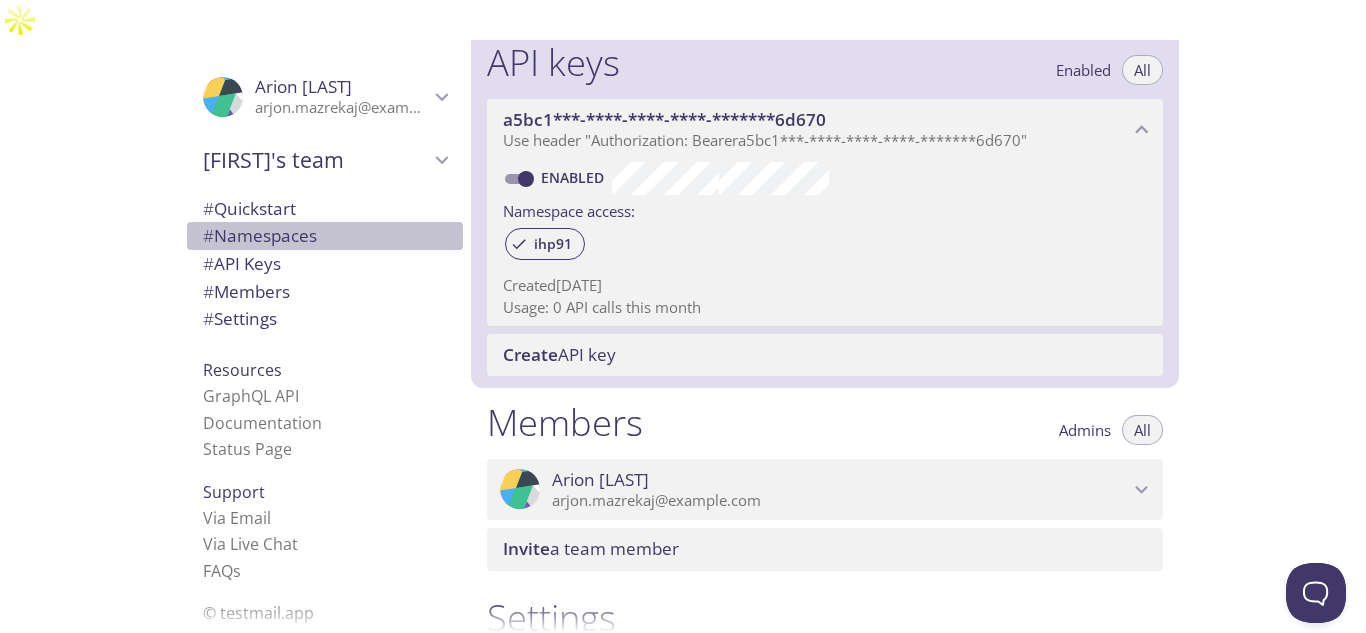 click on "#  Namespaces" at bounding box center [260, 235] 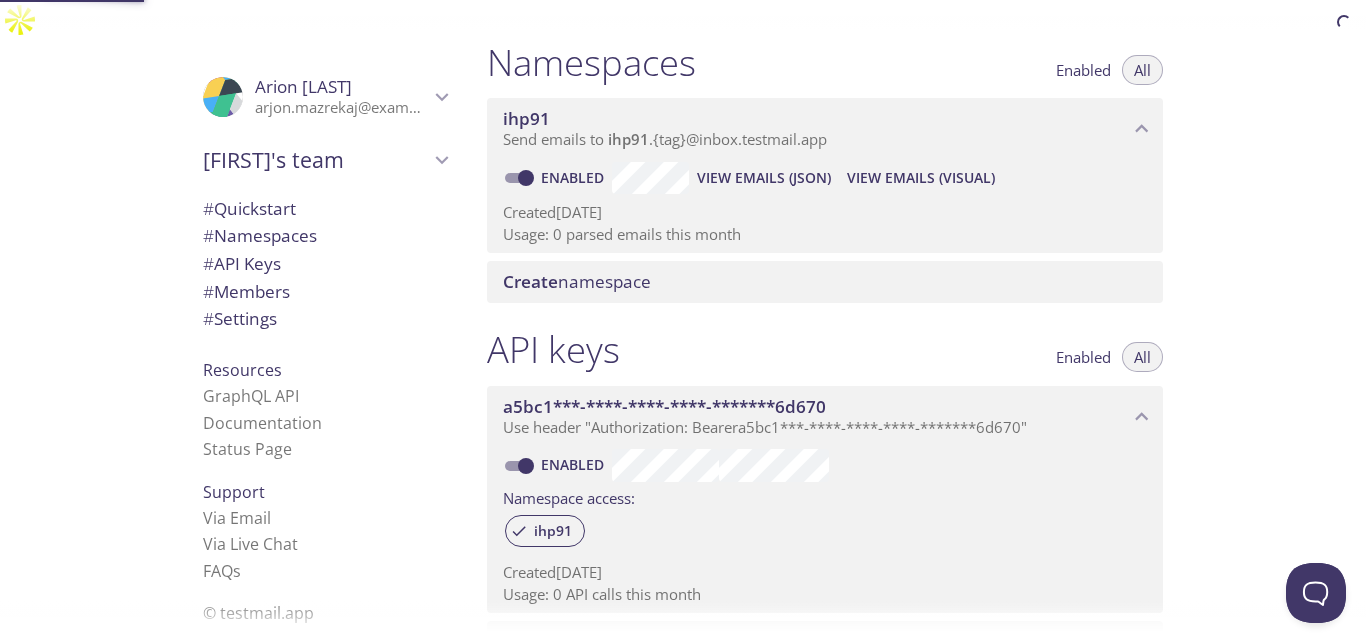click on "#  Quickstart" at bounding box center (249, 208) 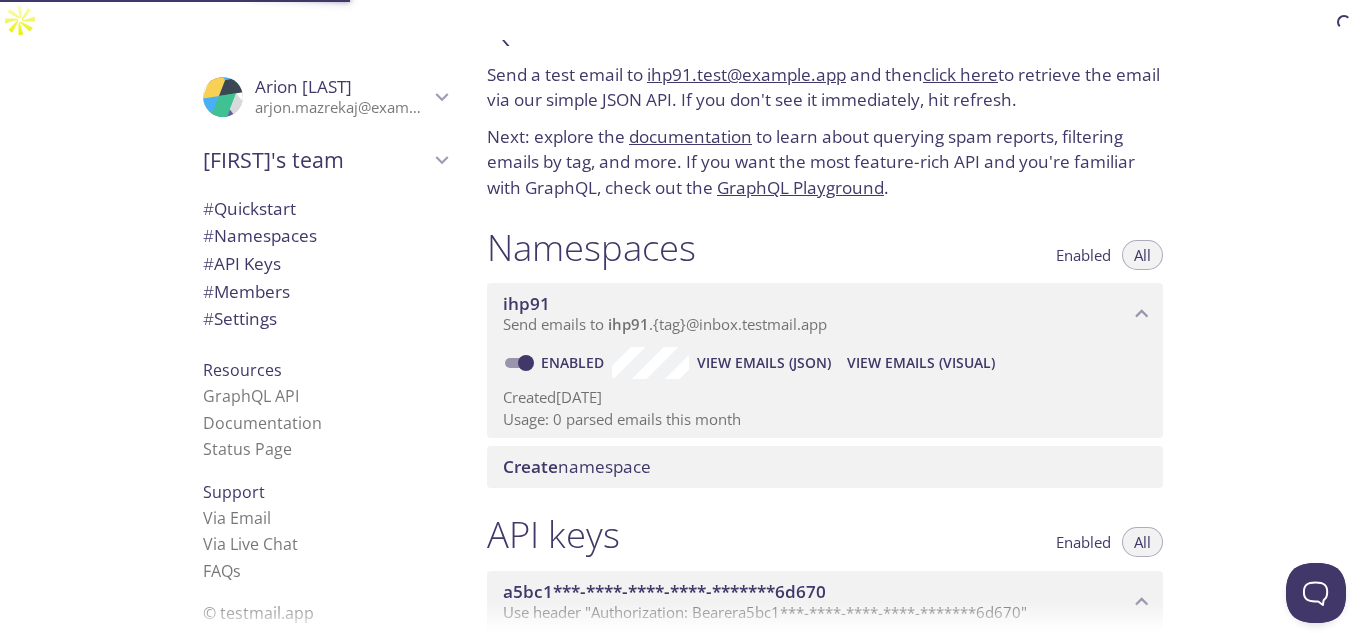scroll, scrollTop: 32, scrollLeft: 0, axis: vertical 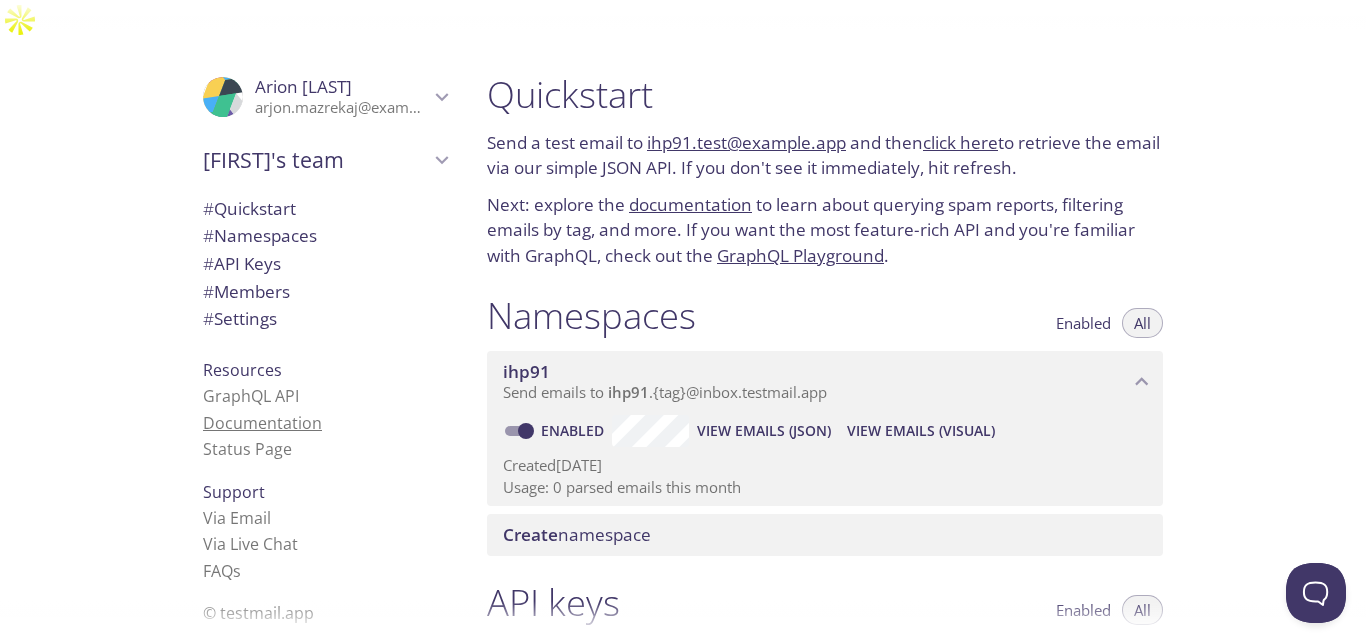 click on "Documentation" at bounding box center [262, 423] 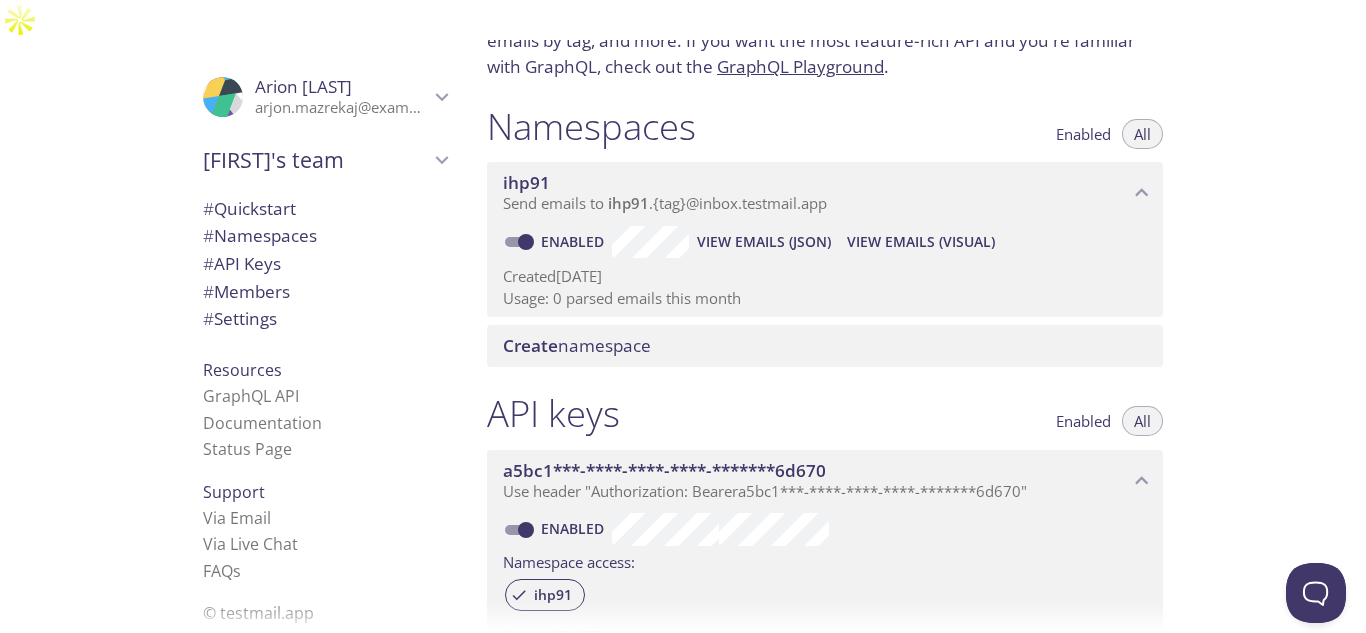 scroll, scrollTop: 0, scrollLeft: 0, axis: both 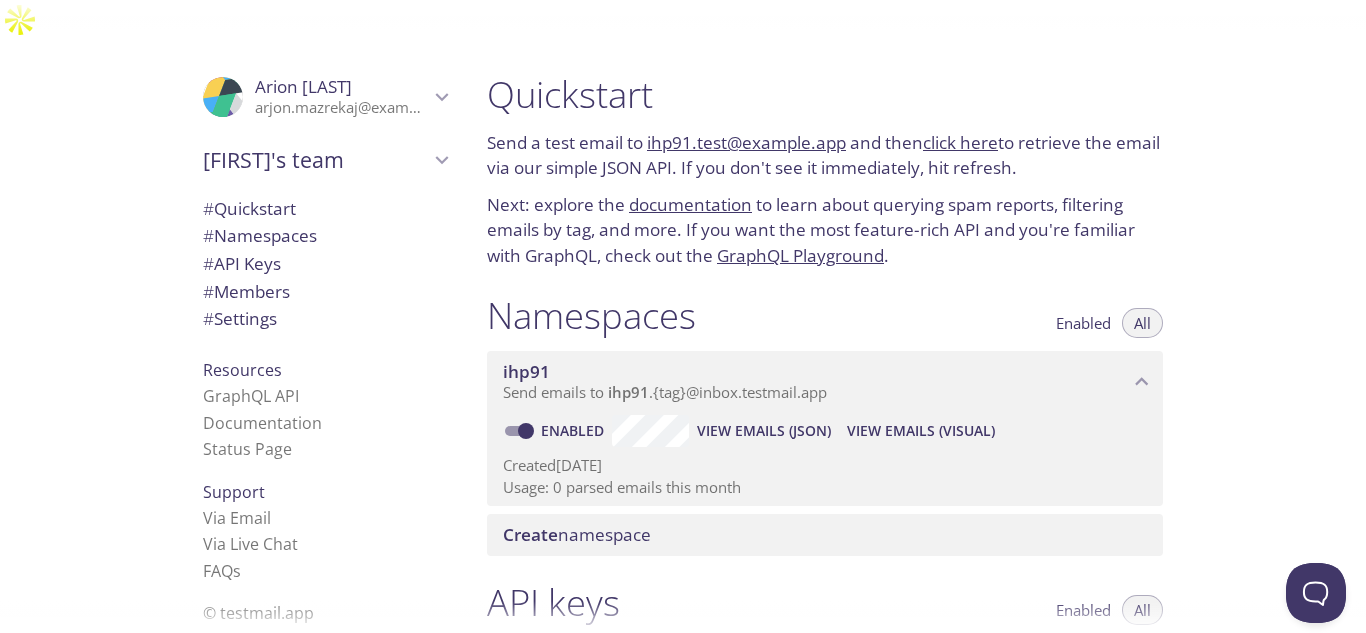 click on "Resources" at bounding box center [242, 370] 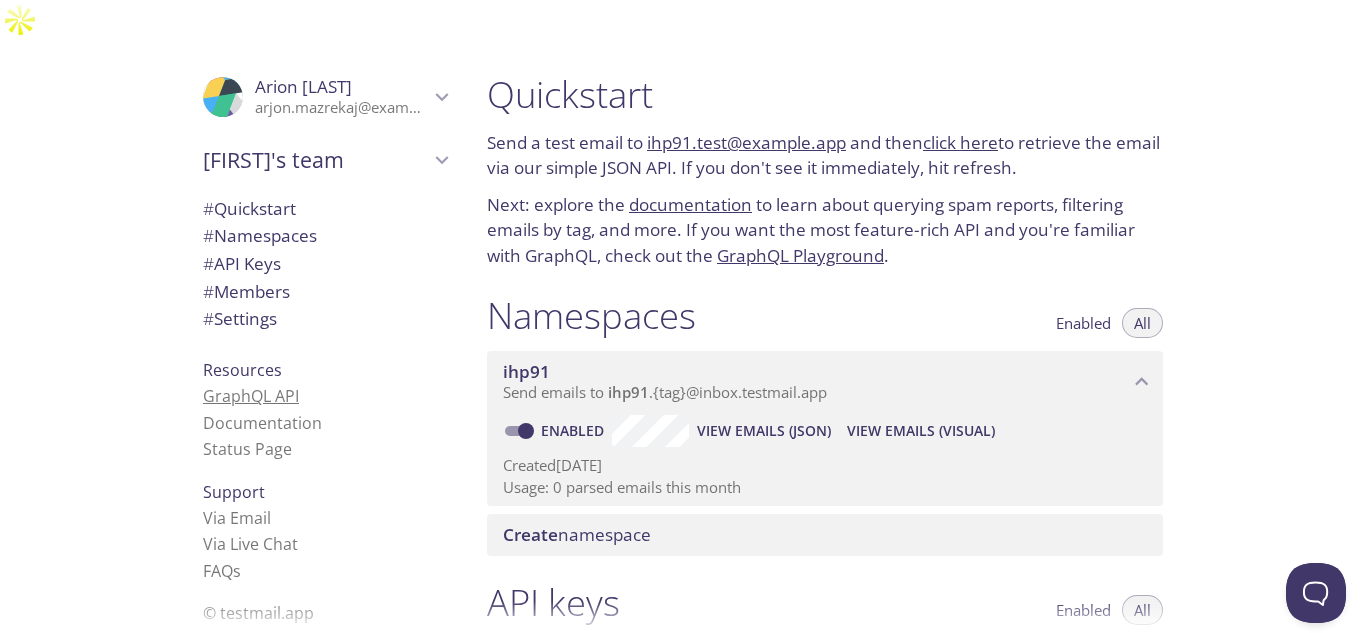 click on "GraphQL API" at bounding box center (251, 396) 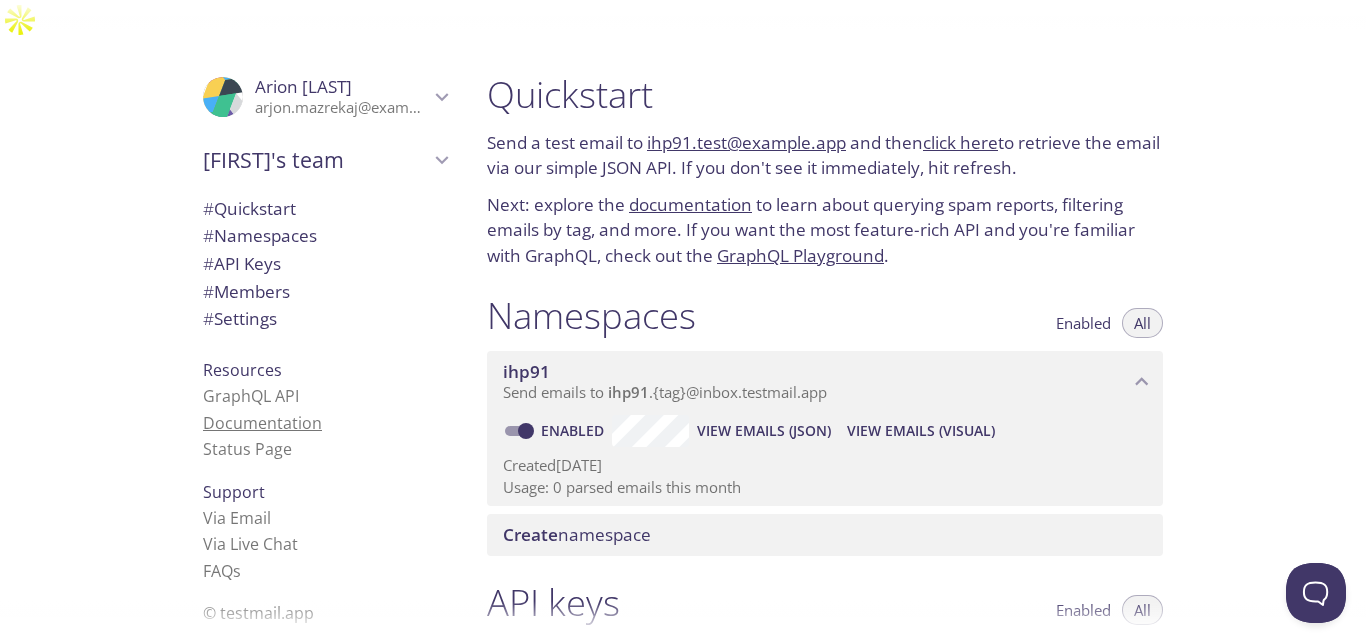 click on "Documentation" at bounding box center (262, 423) 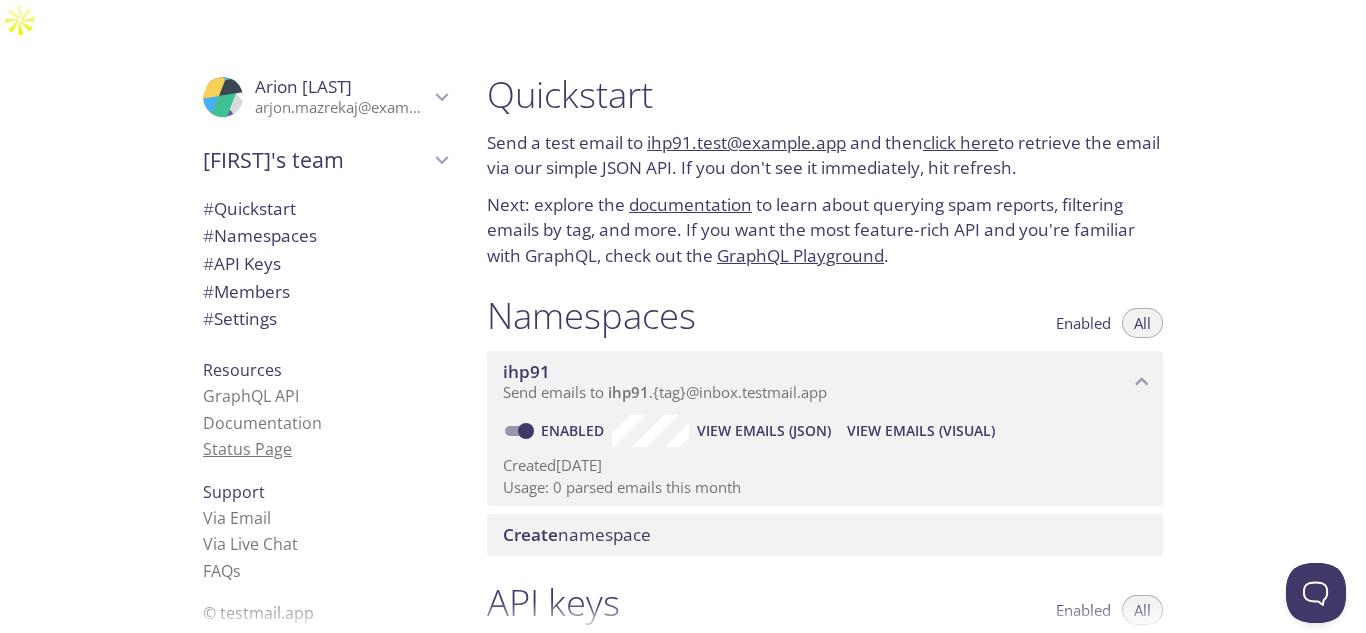 click on "Status Page" at bounding box center (247, 449) 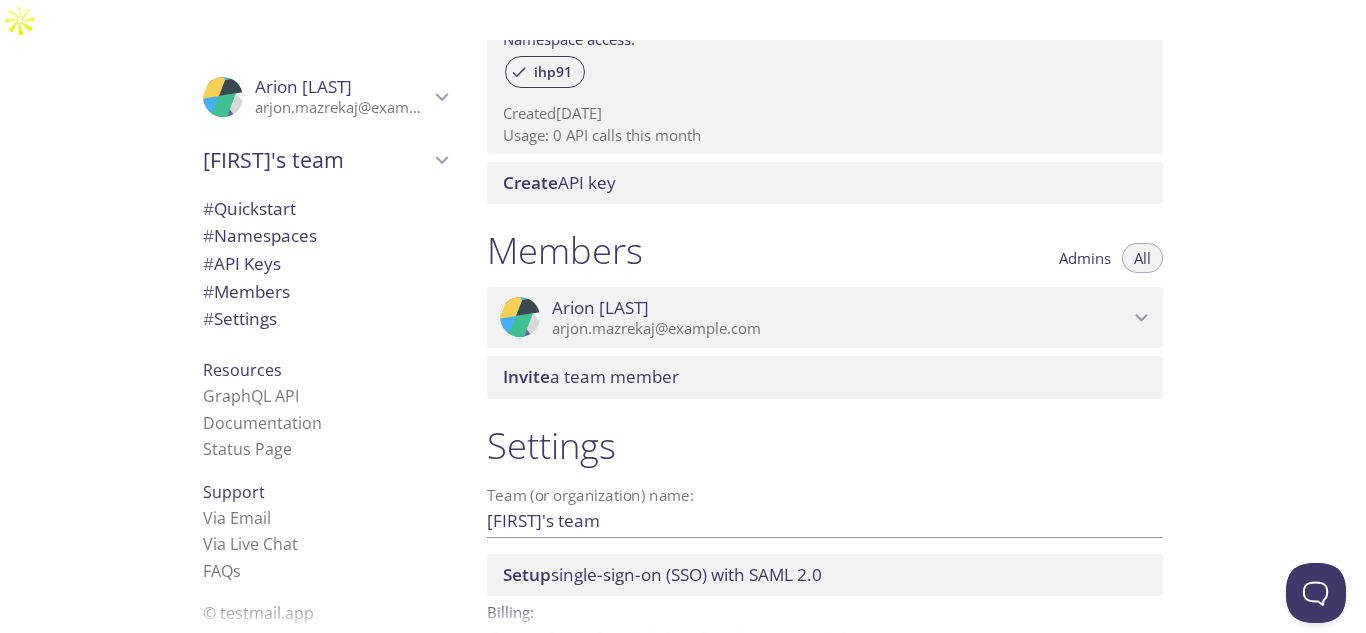 scroll, scrollTop: 789, scrollLeft: 0, axis: vertical 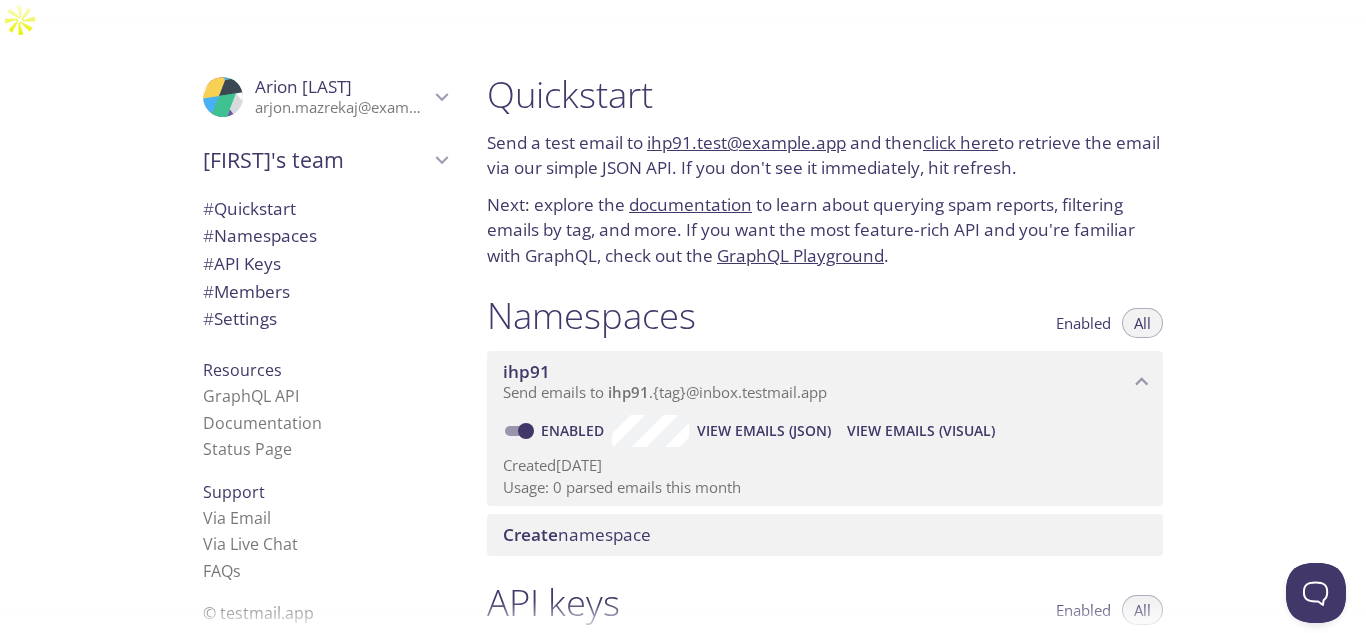 click on "ihp91.test@example.app" at bounding box center [746, 142] 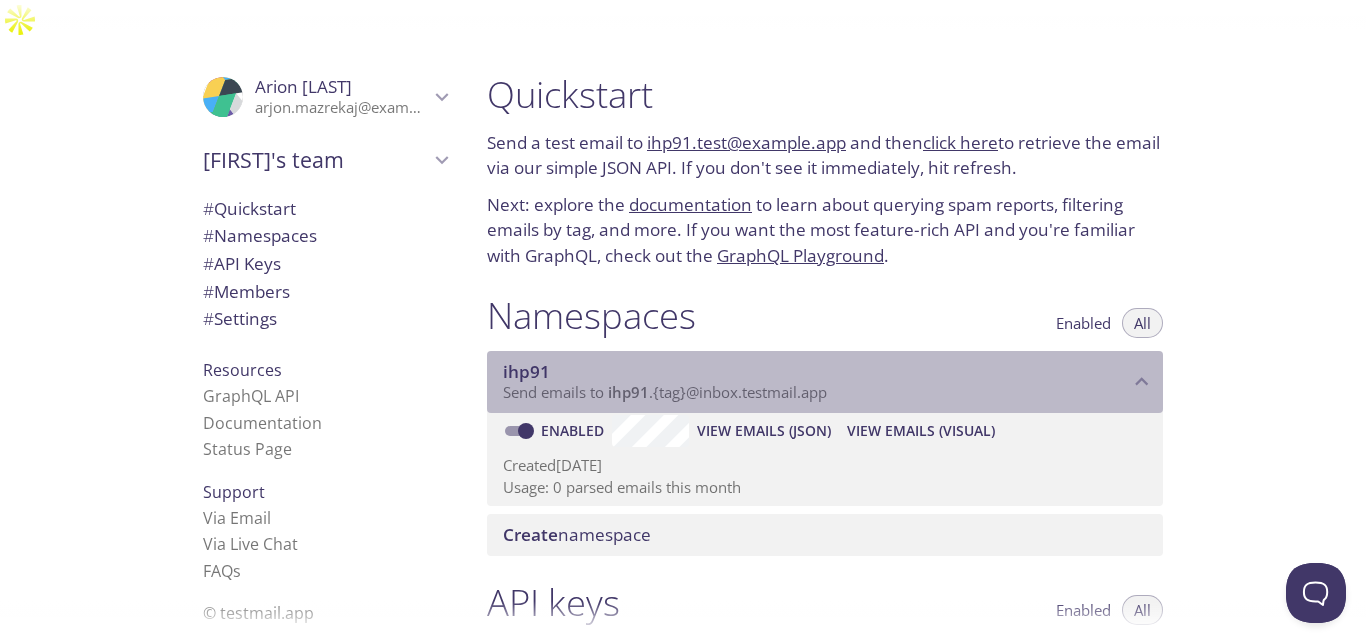 click on "Send emails to   ihp91 . {tag} @example.app" at bounding box center (665, 392) 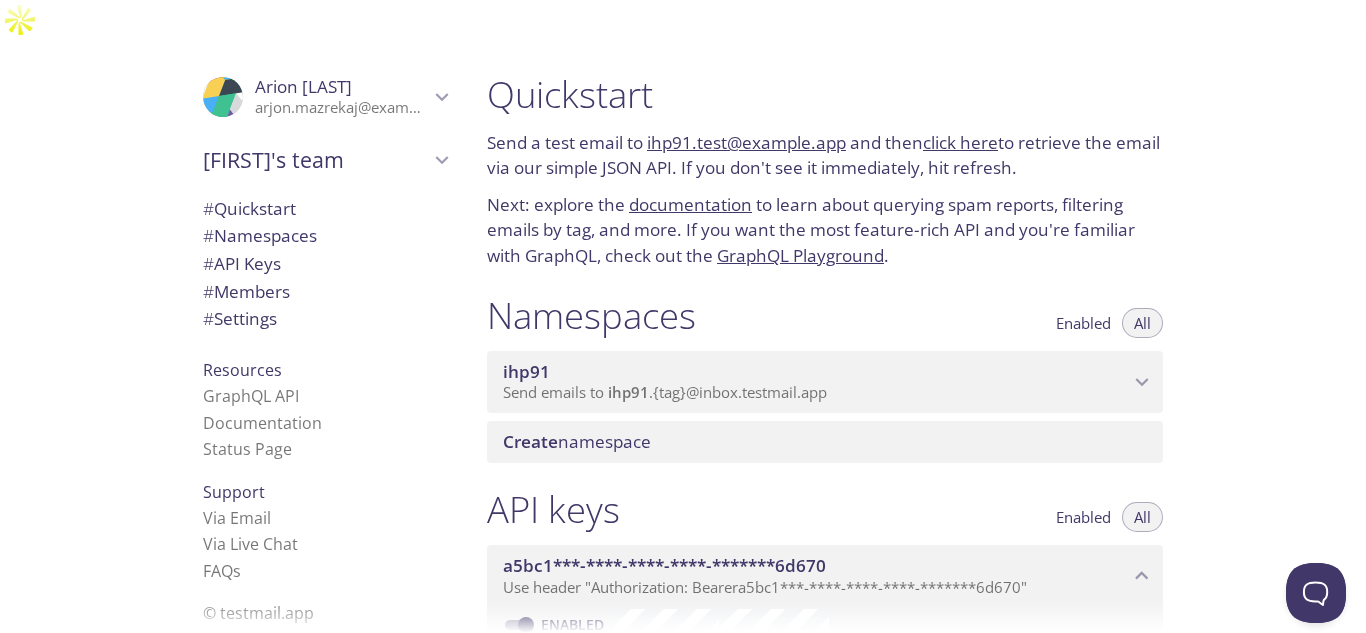 click on "Send emails to   ihp91 . {tag} @example.app" at bounding box center [665, 392] 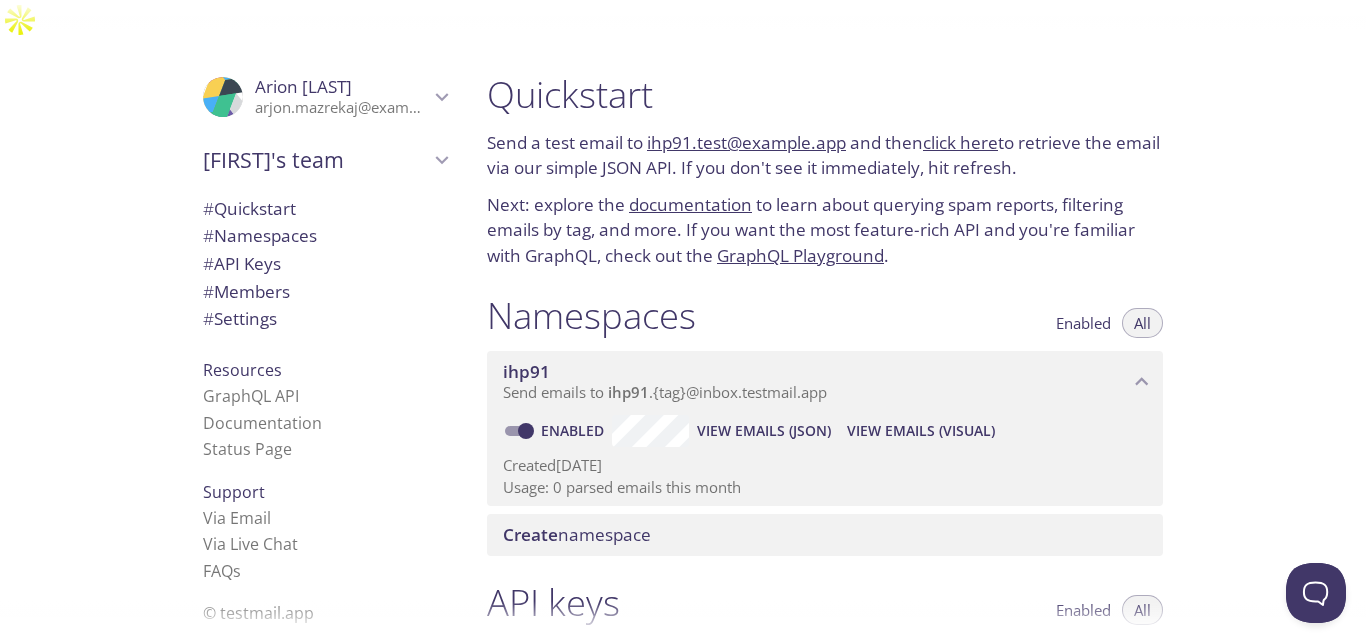 drag, startPoint x: 853, startPoint y: 347, endPoint x: 766, endPoint y: 228, distance: 147.411 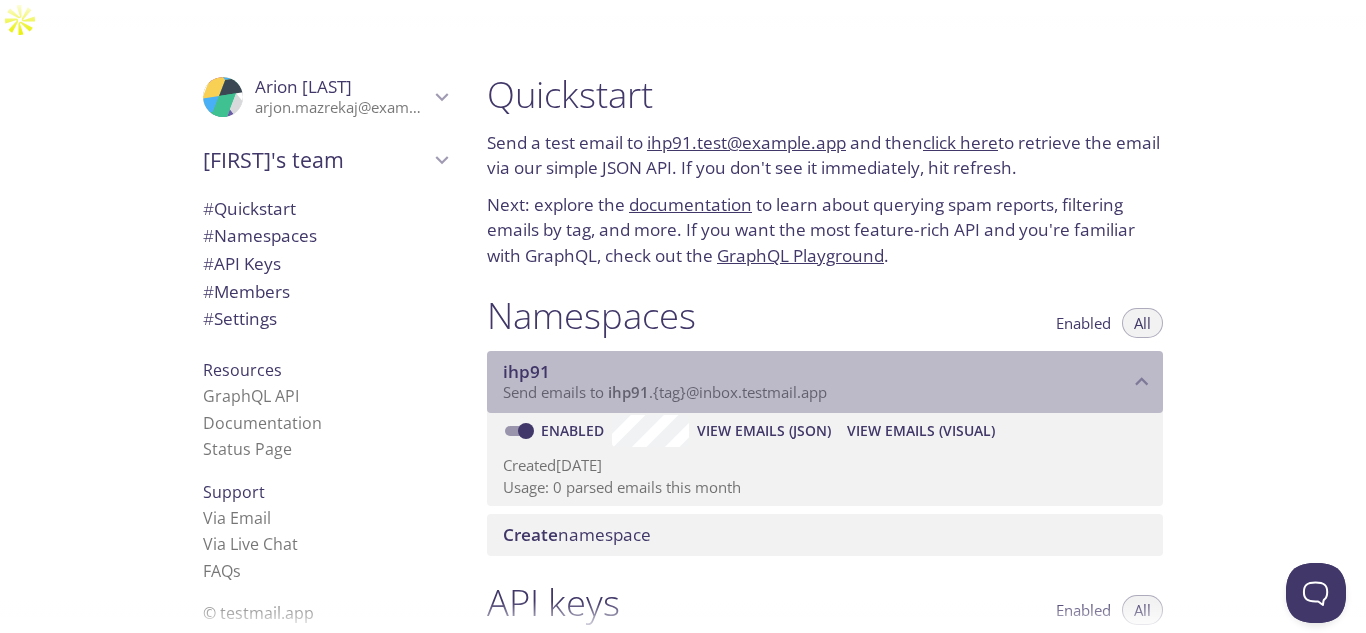 click 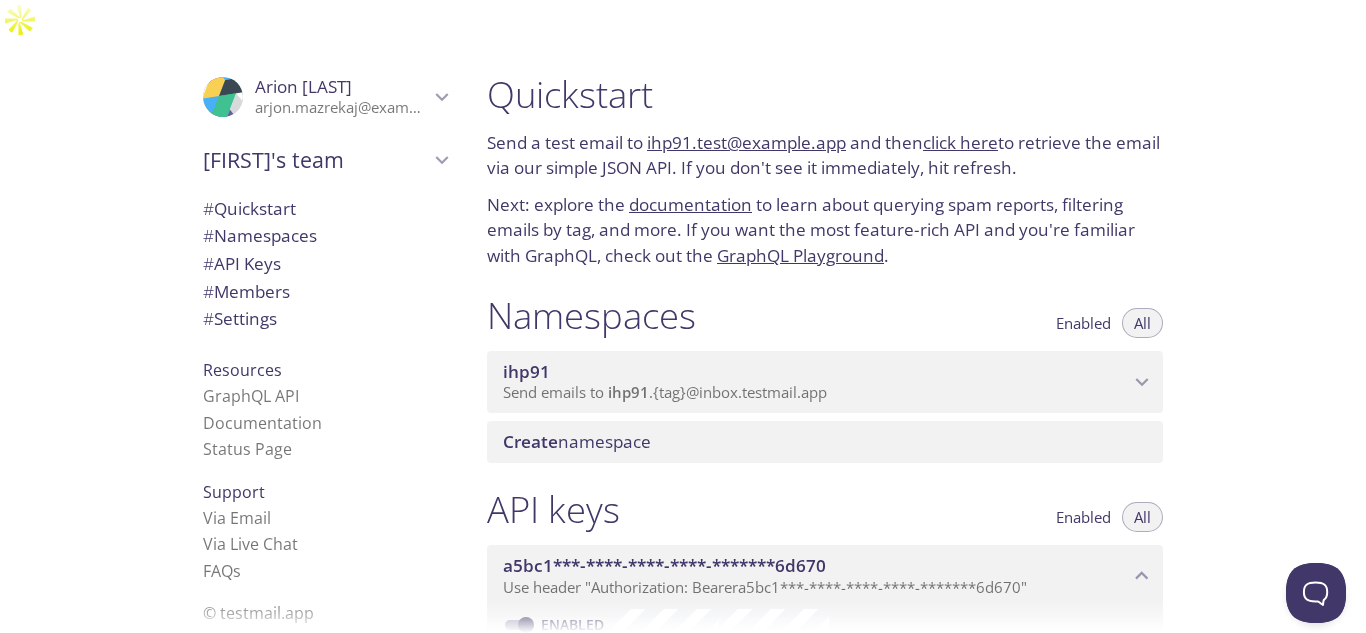 click 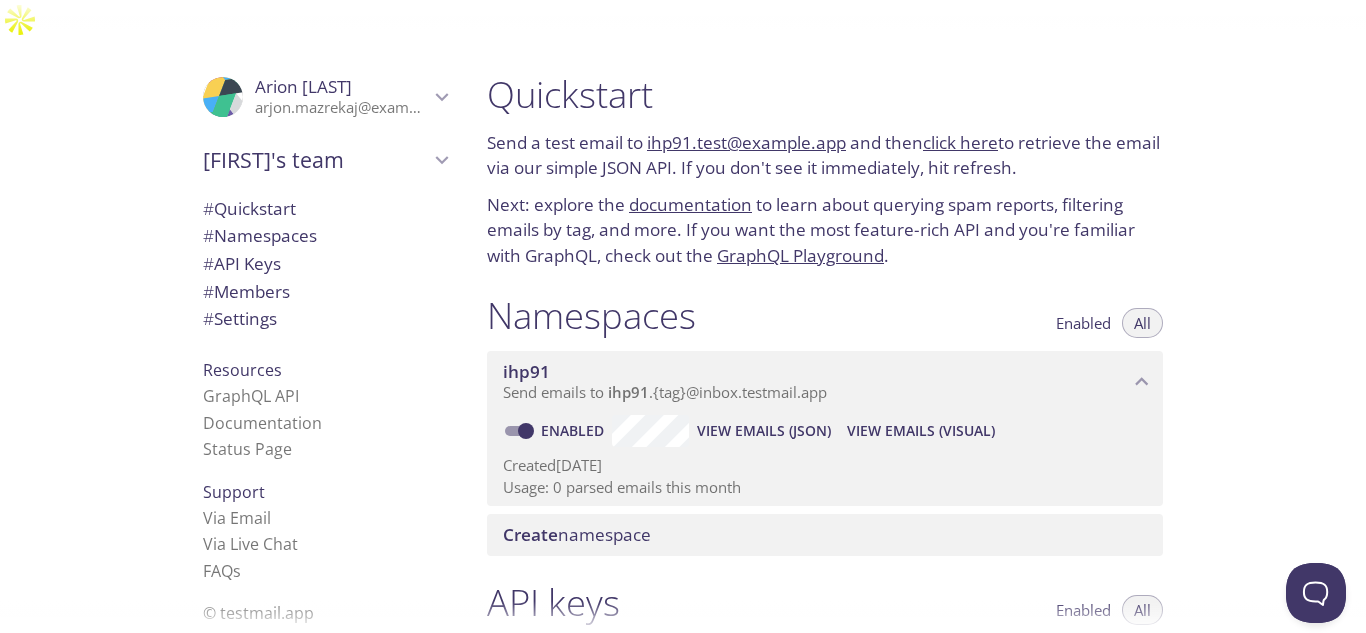 drag, startPoint x: 872, startPoint y: 363, endPoint x: 450, endPoint y: 398, distance: 423.44894 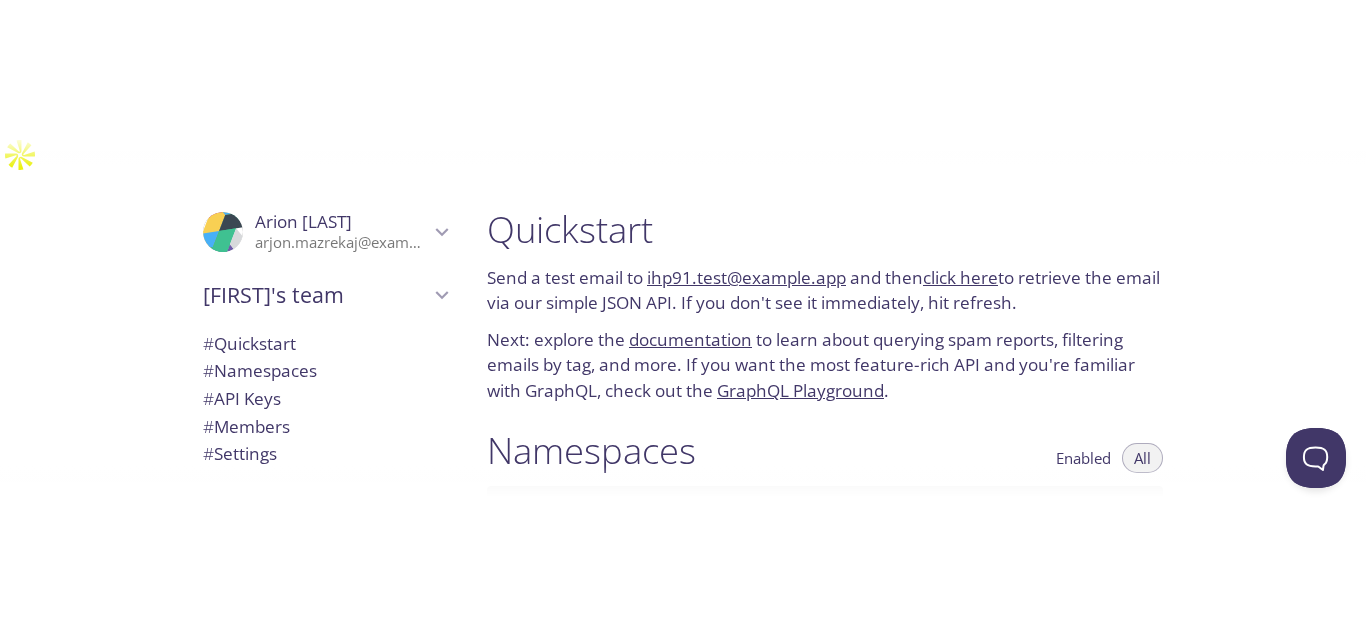scroll, scrollTop: 100, scrollLeft: 0, axis: vertical 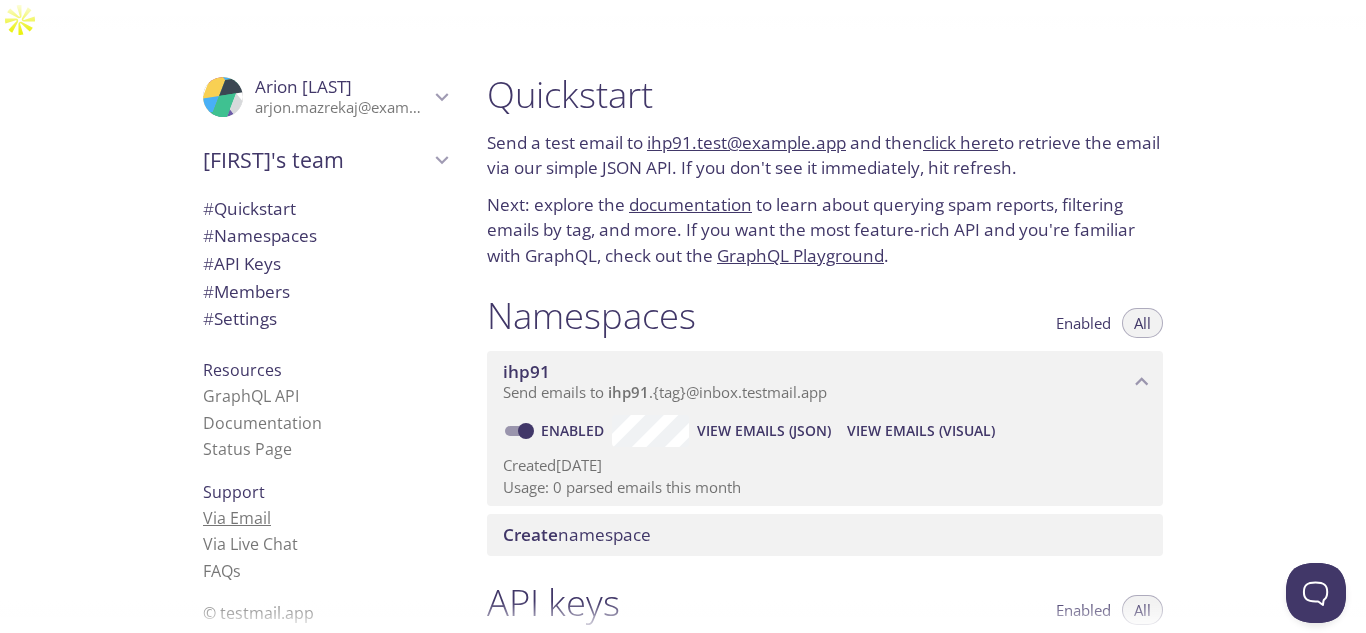 click on "Via Email" at bounding box center [237, 518] 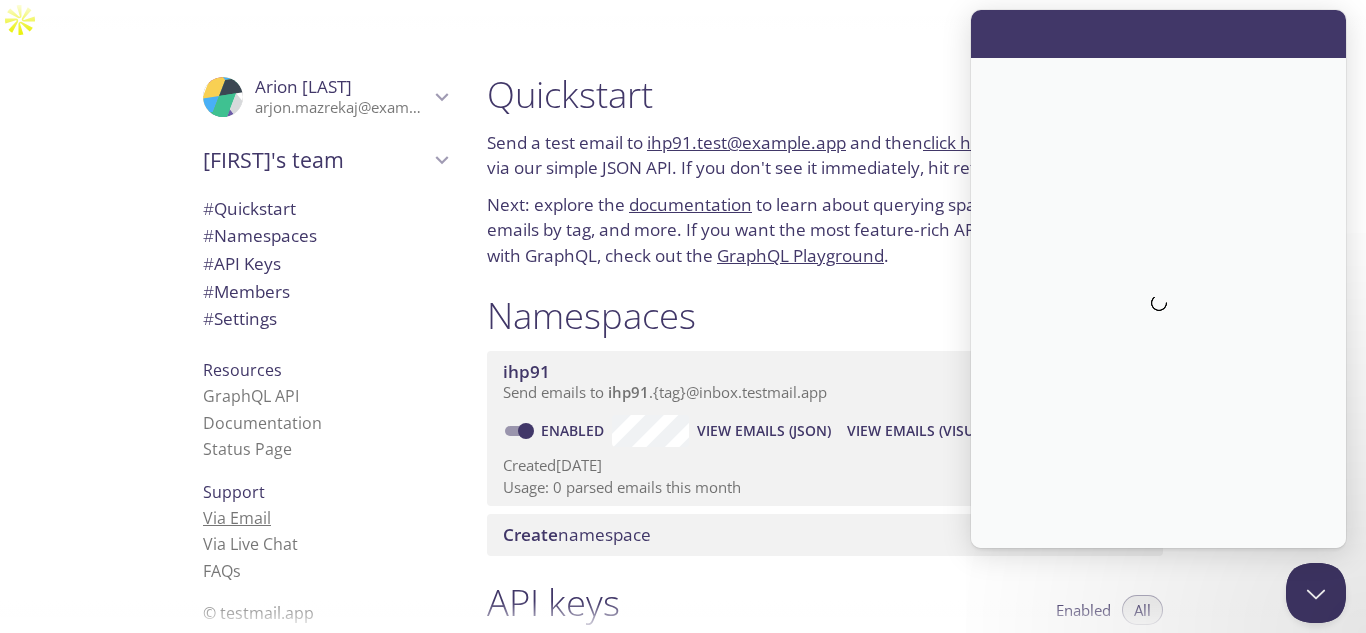 scroll, scrollTop: 0, scrollLeft: 0, axis: both 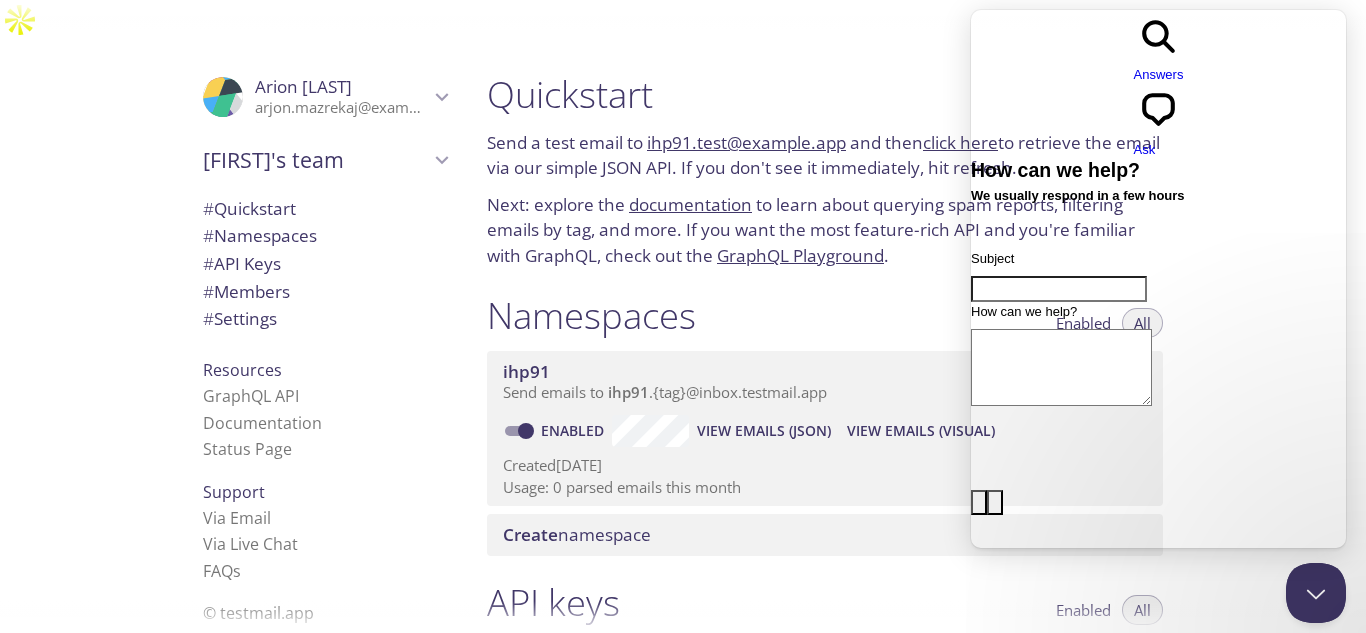 click on "Namespaces Enabled All" at bounding box center [825, 318] 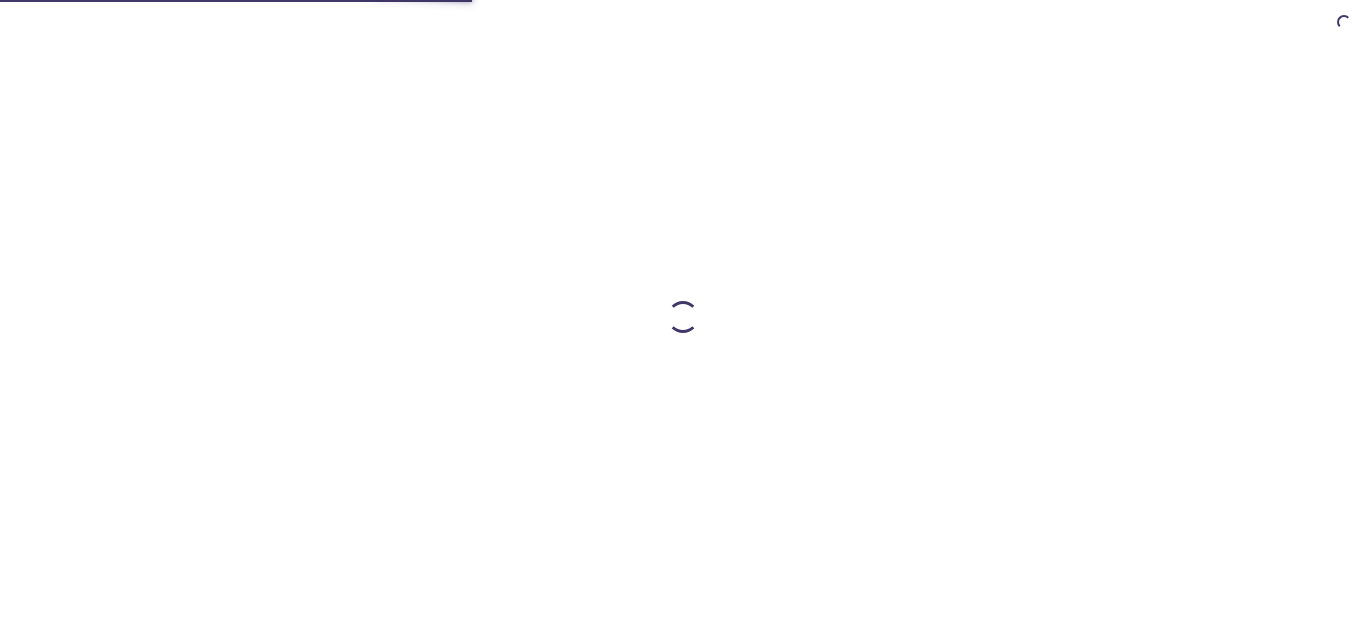 scroll, scrollTop: 0, scrollLeft: 0, axis: both 